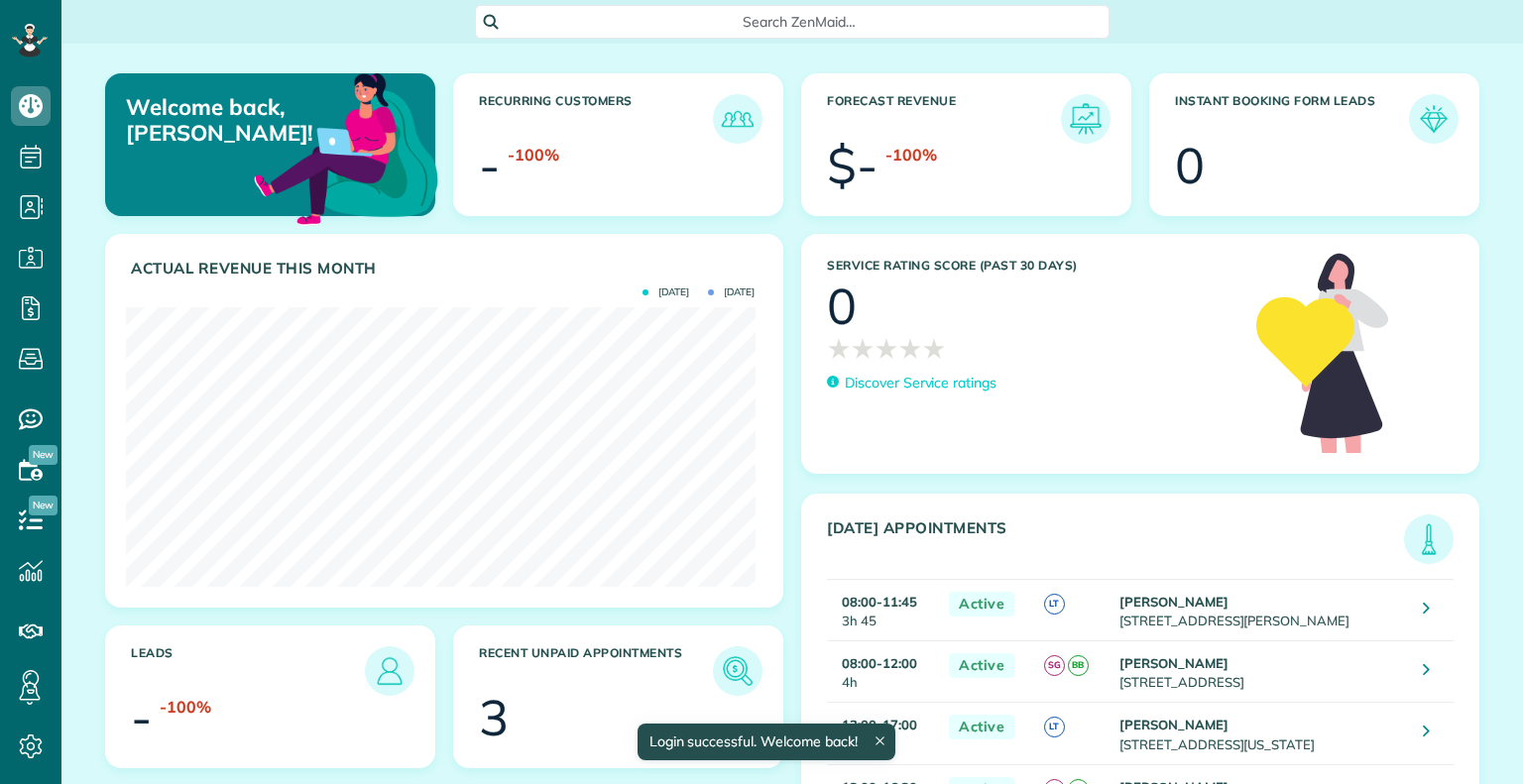 scroll, scrollTop: 0, scrollLeft: 0, axis: both 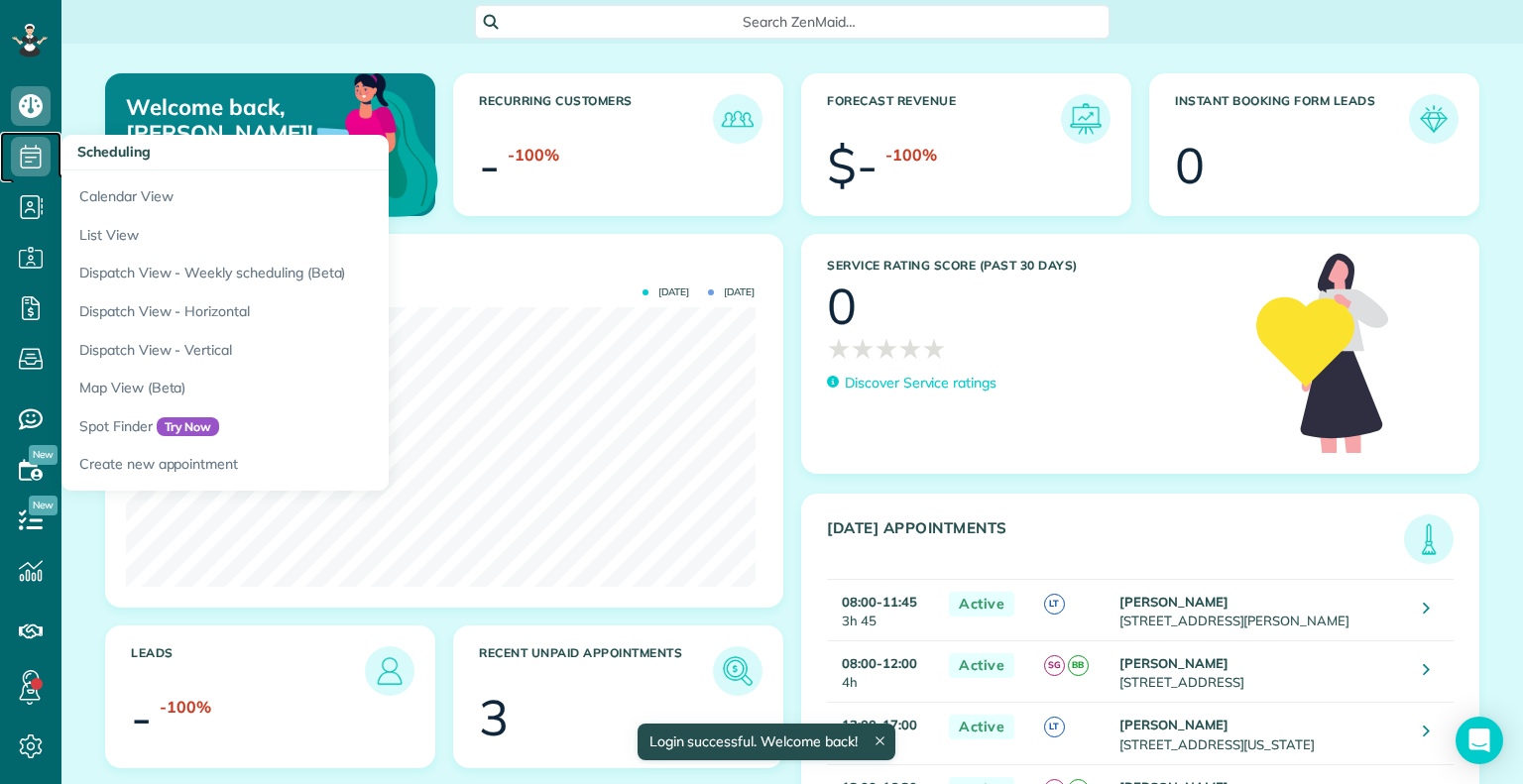 click 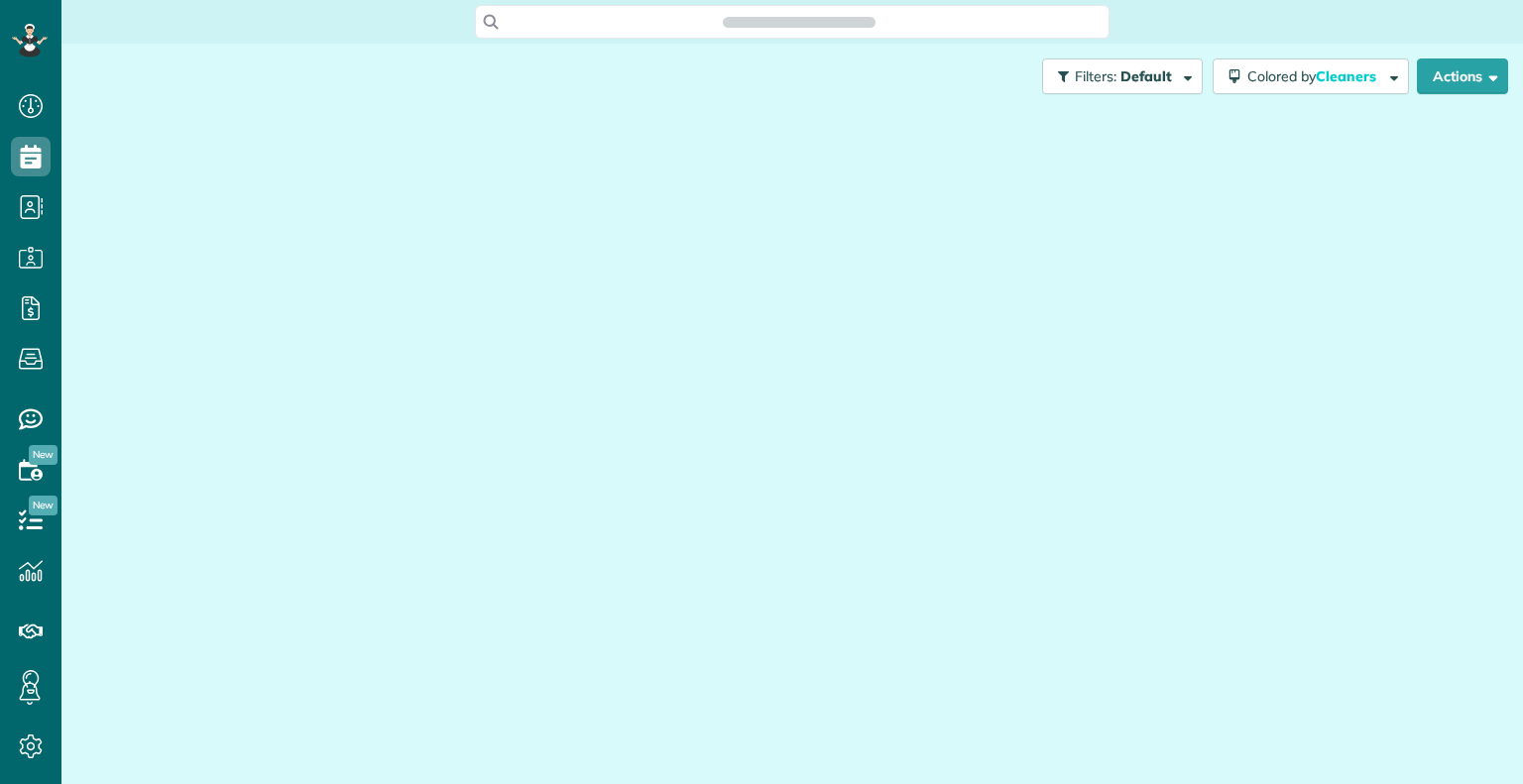 scroll, scrollTop: 0, scrollLeft: 0, axis: both 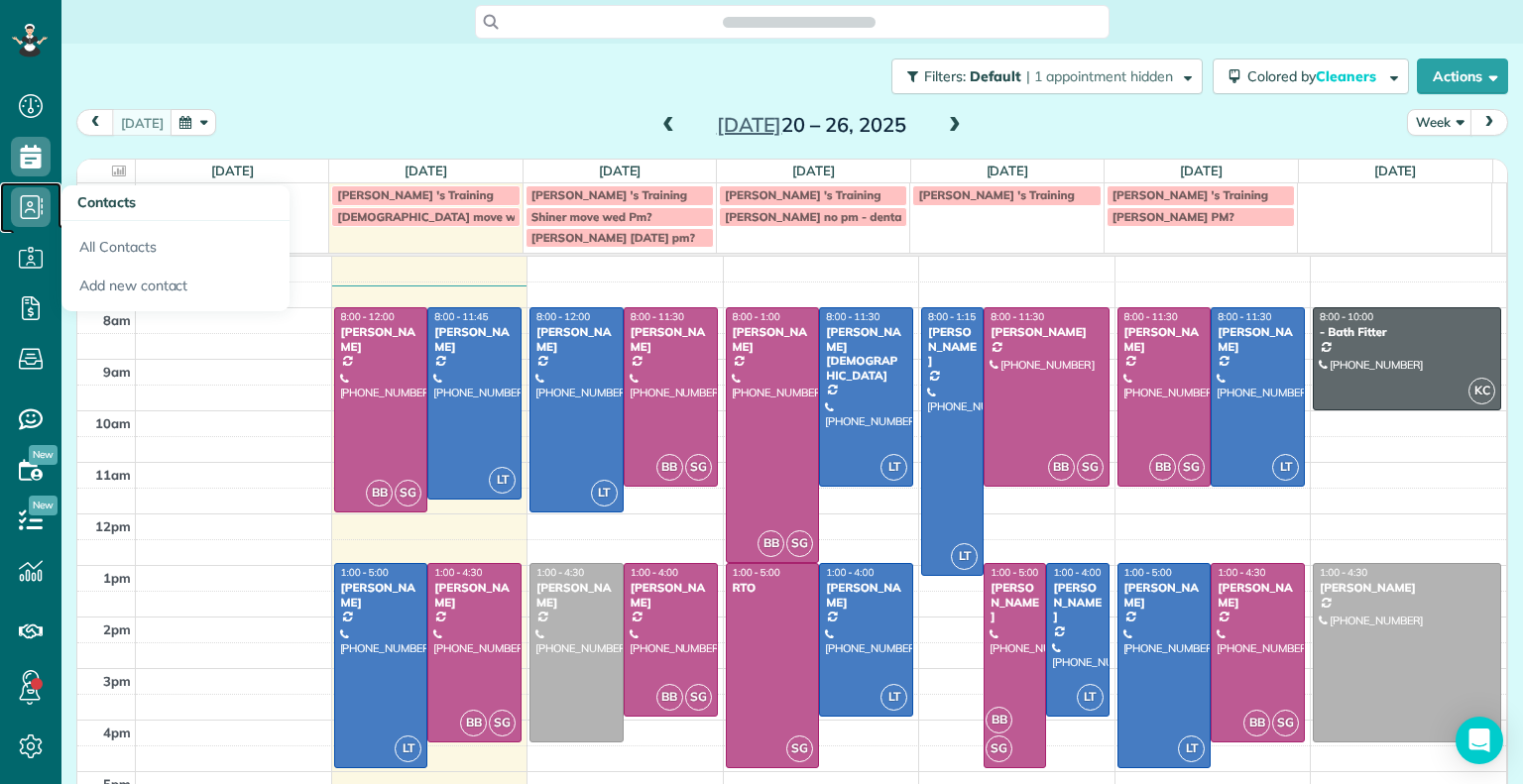 click 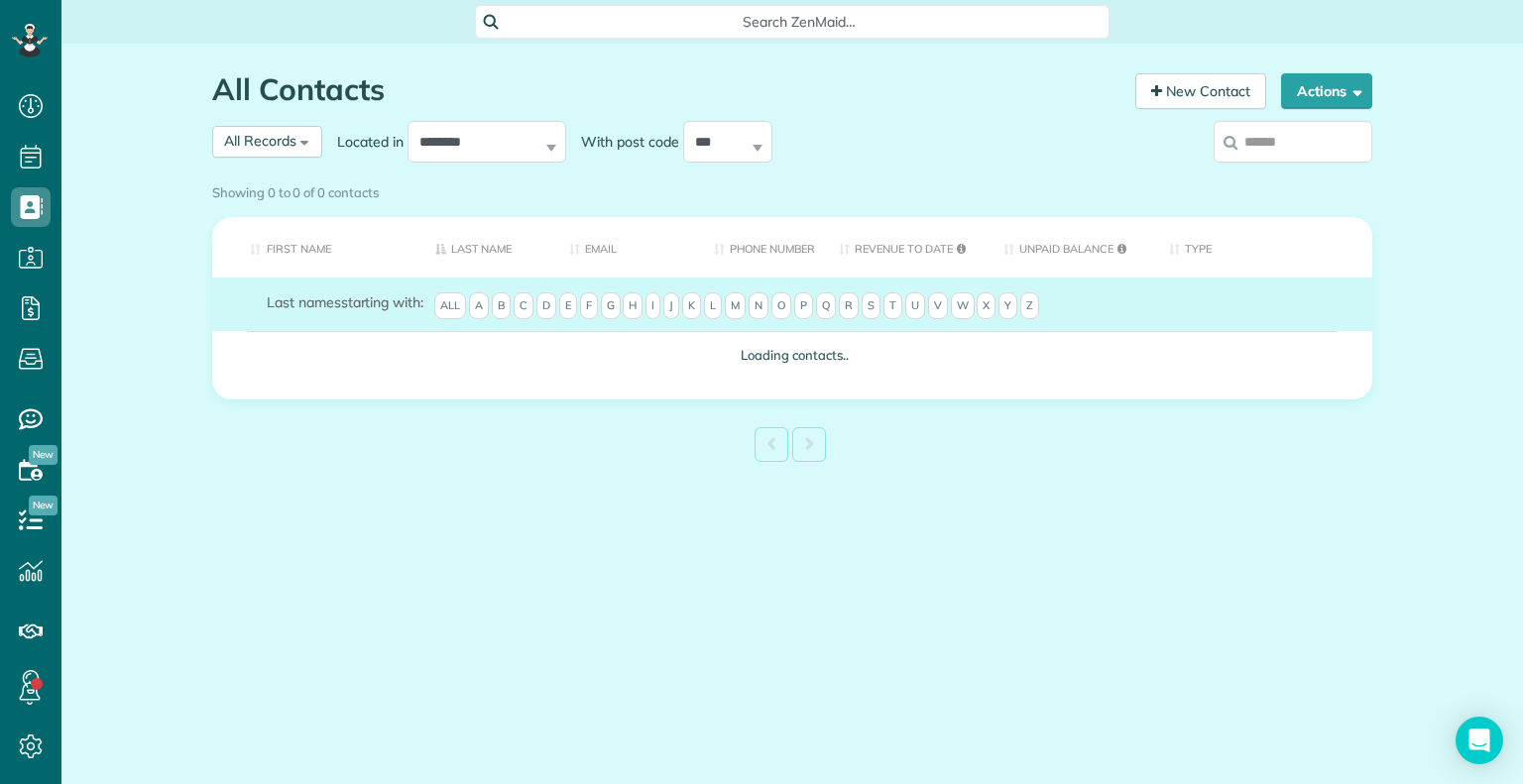 scroll, scrollTop: 0, scrollLeft: 0, axis: both 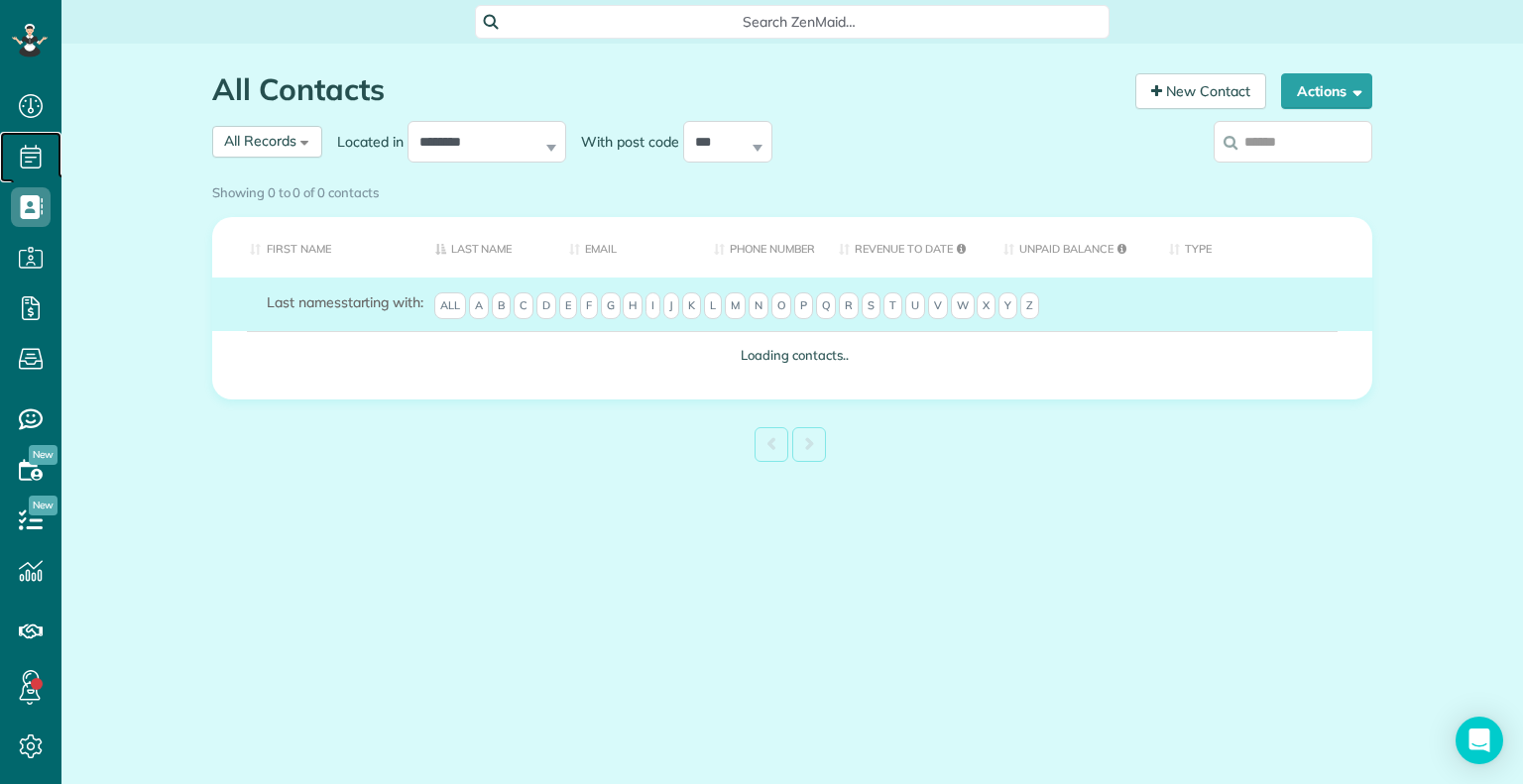 click 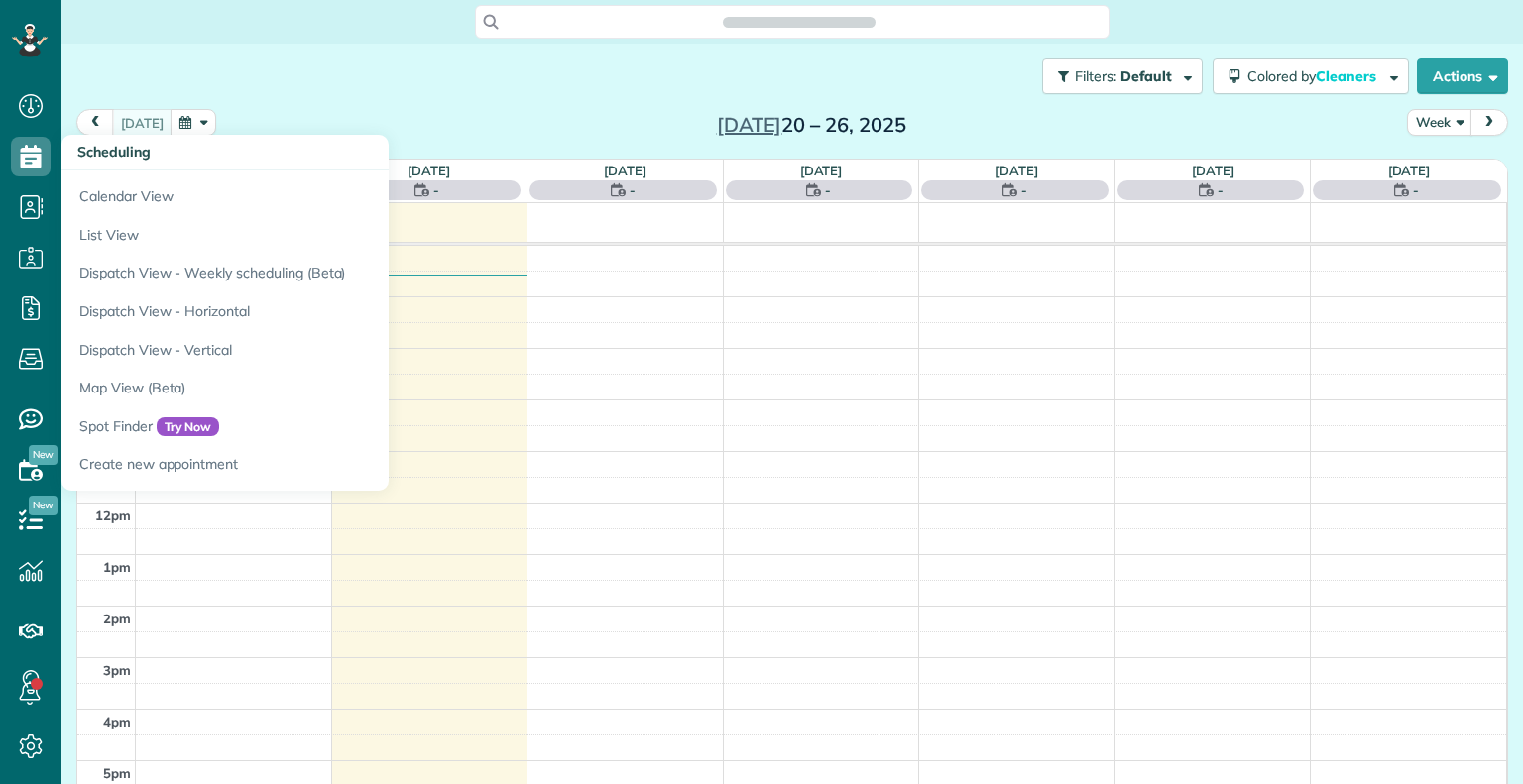 scroll, scrollTop: 0, scrollLeft: 0, axis: both 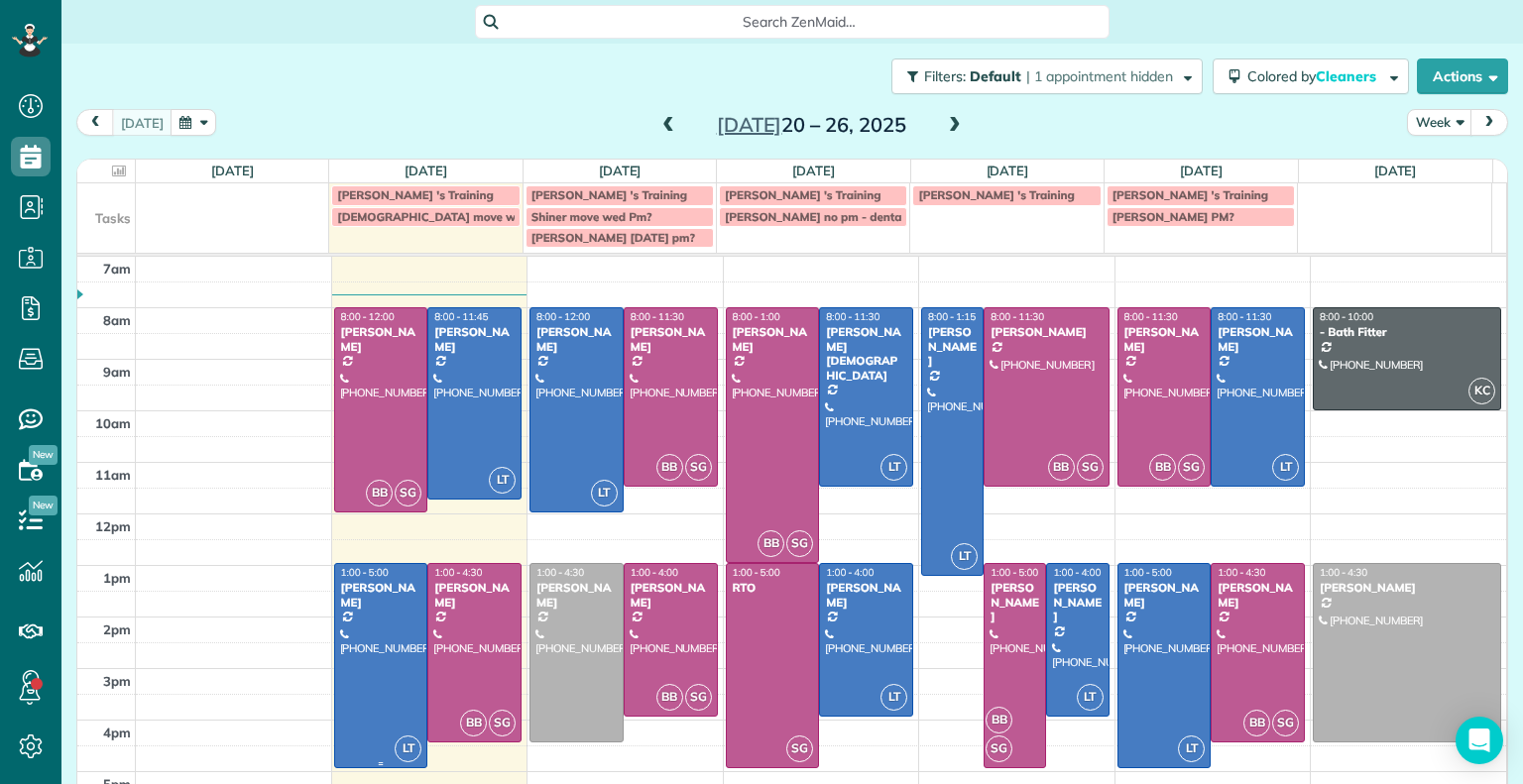 click at bounding box center (381, 665) 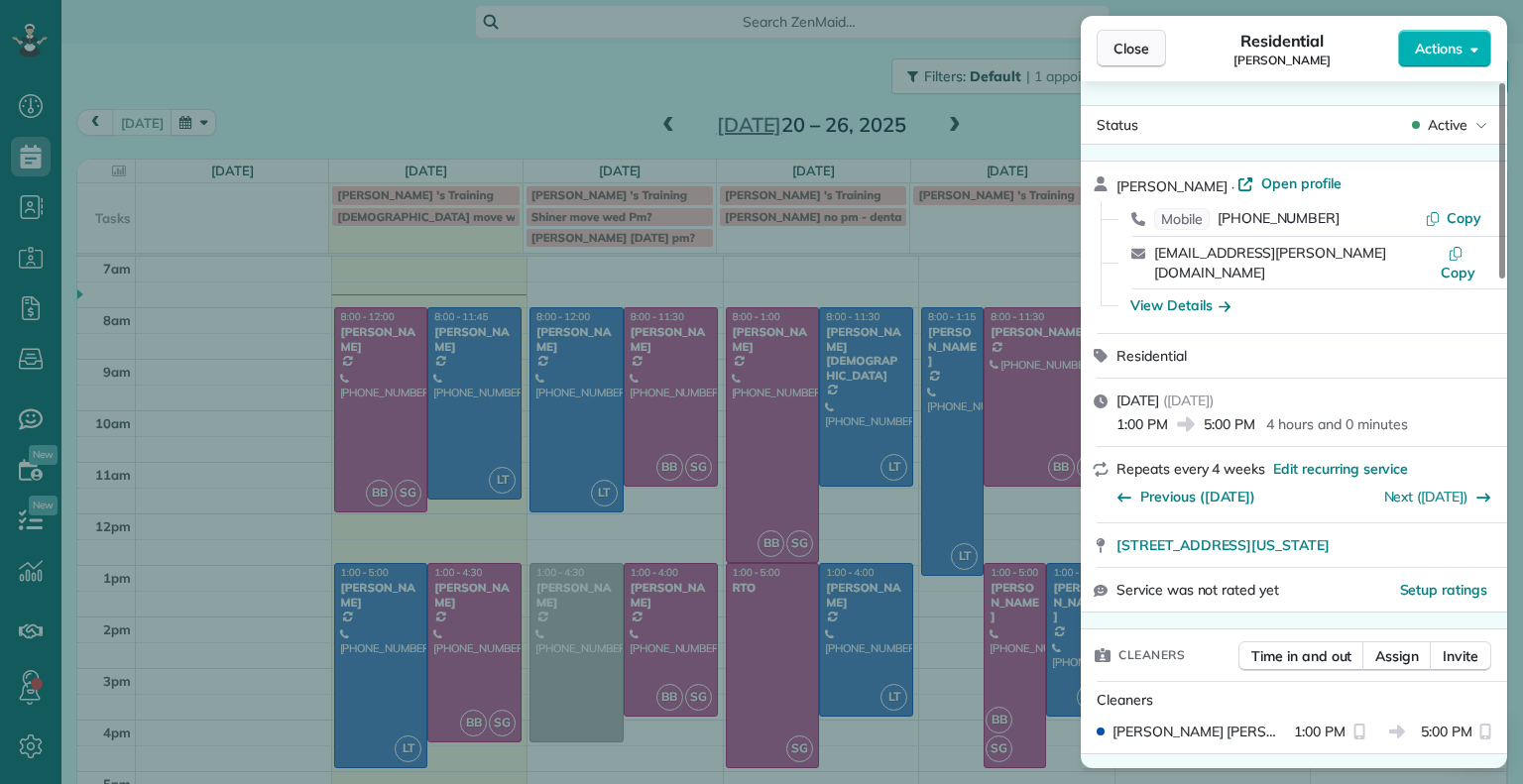 click on "Close" at bounding box center [1131, 49] 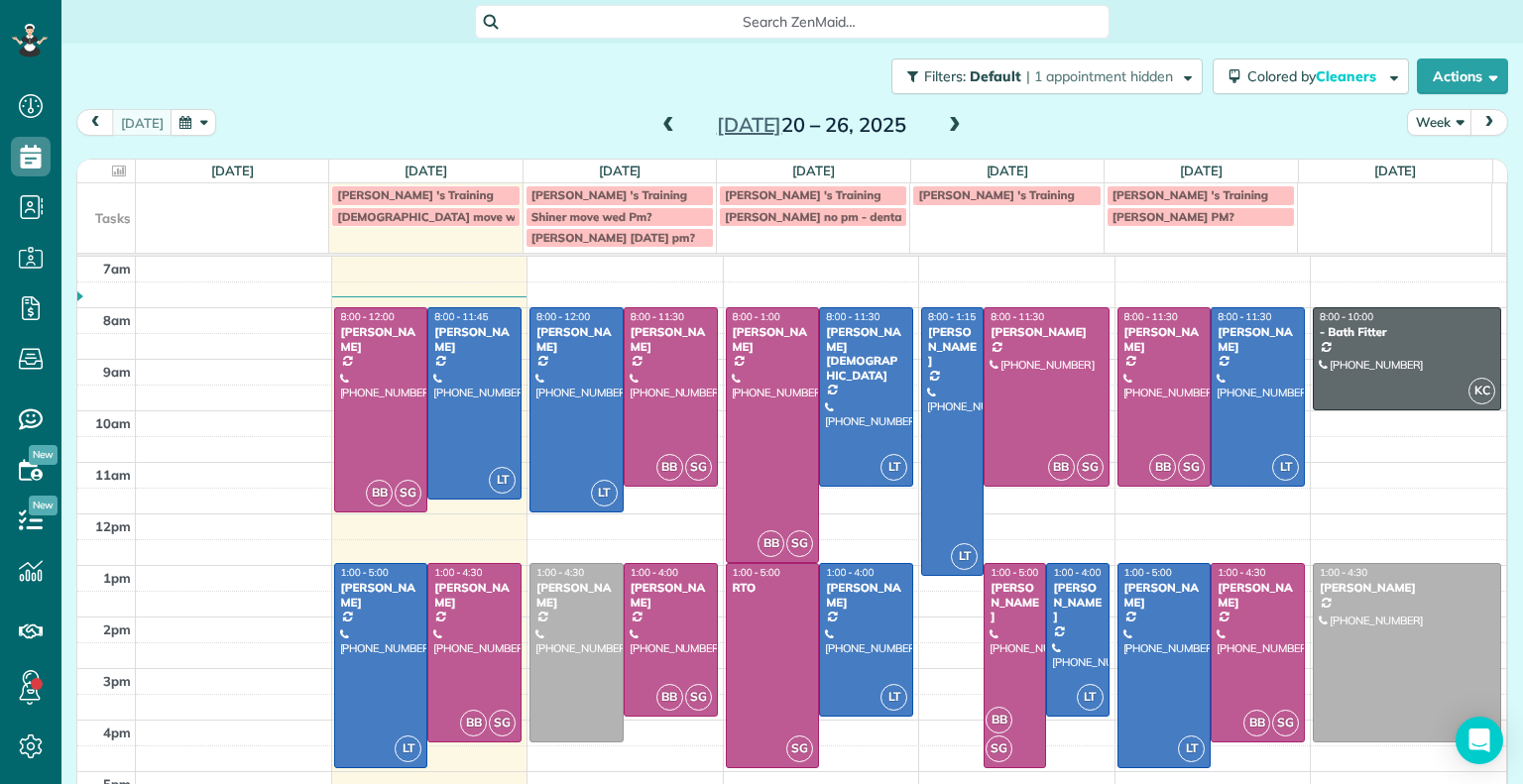 click at bounding box center (955, 126) 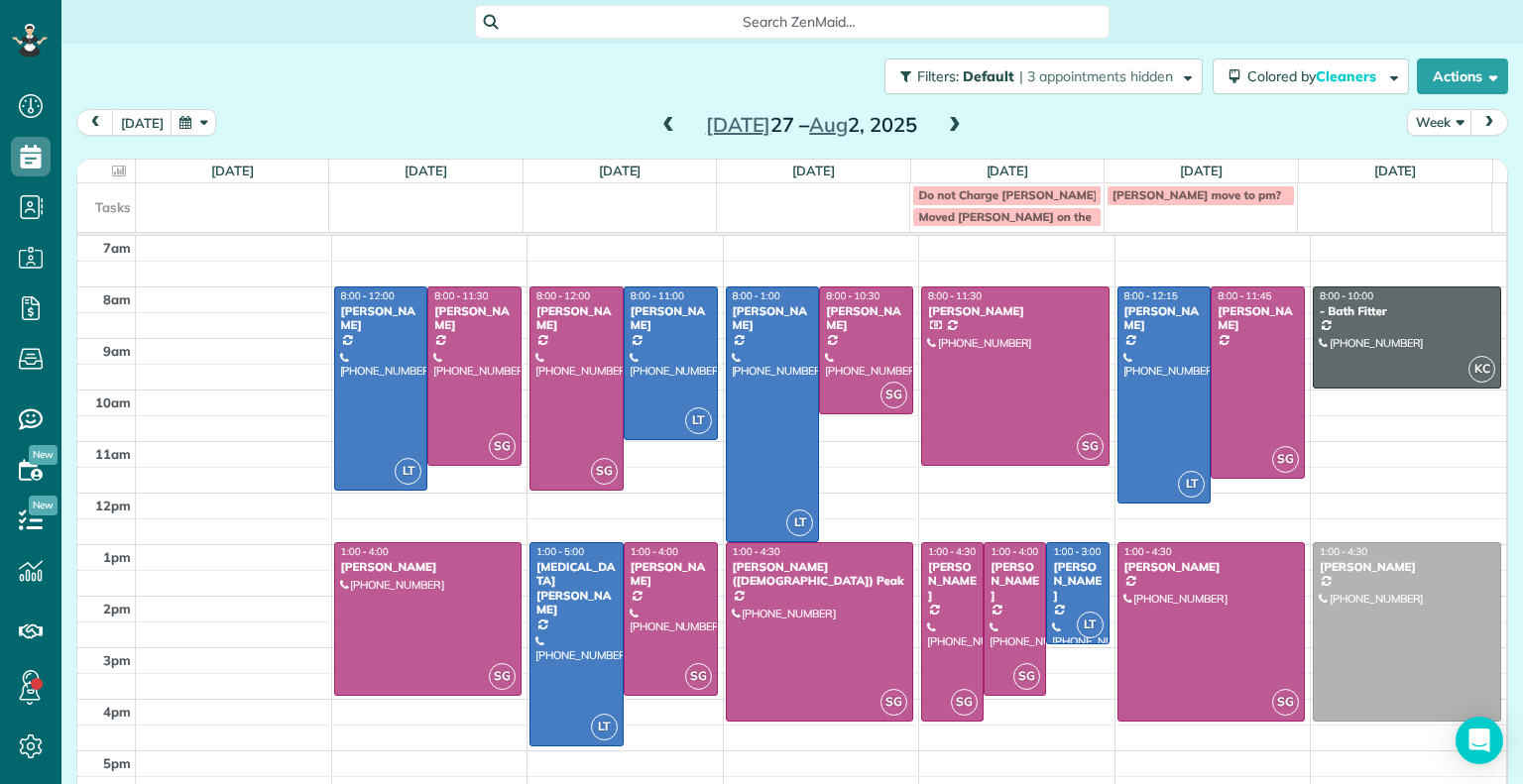 click at bounding box center (668, 126) 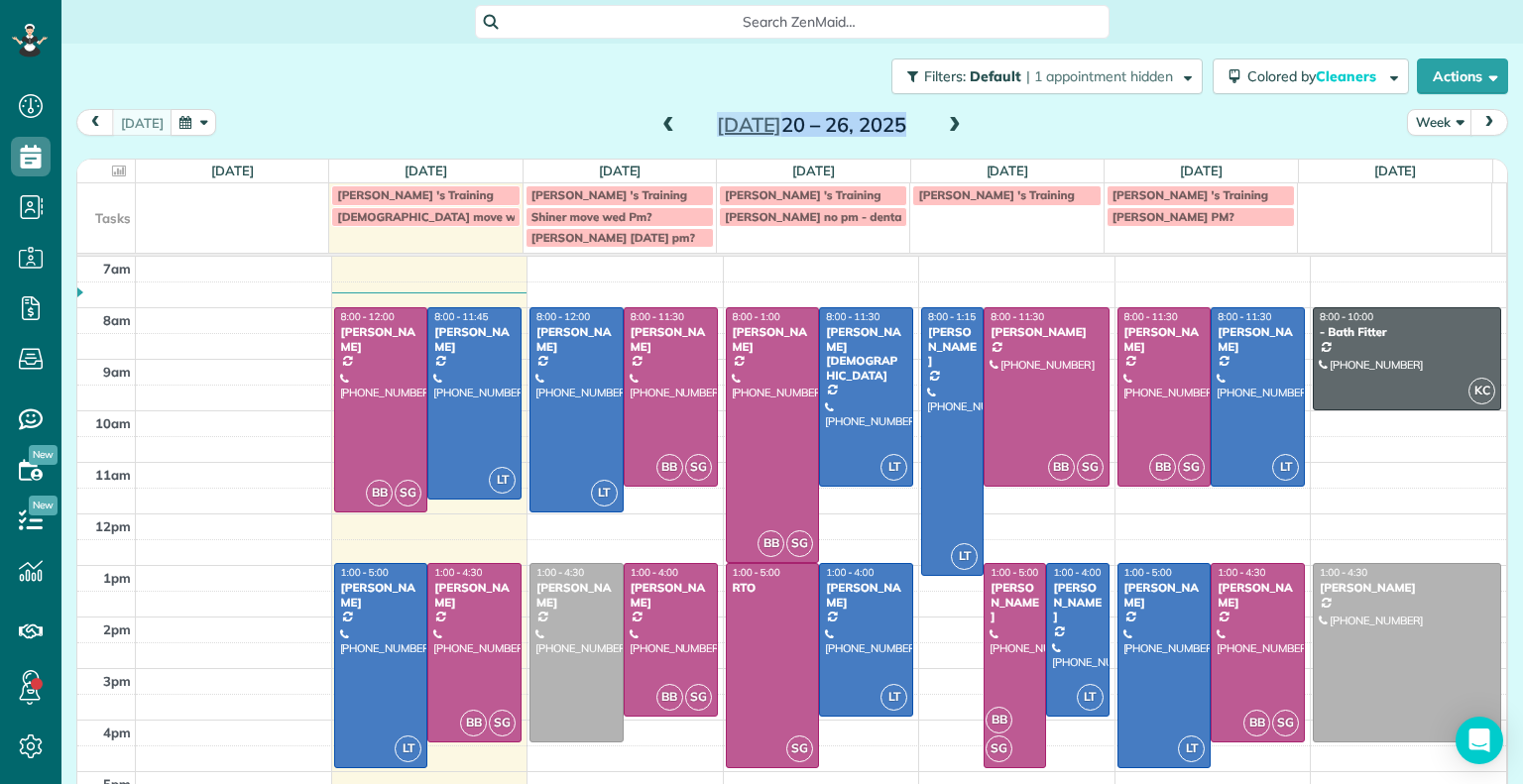 drag, startPoint x: 645, startPoint y: 127, endPoint x: 658, endPoint y: 127, distance: 13 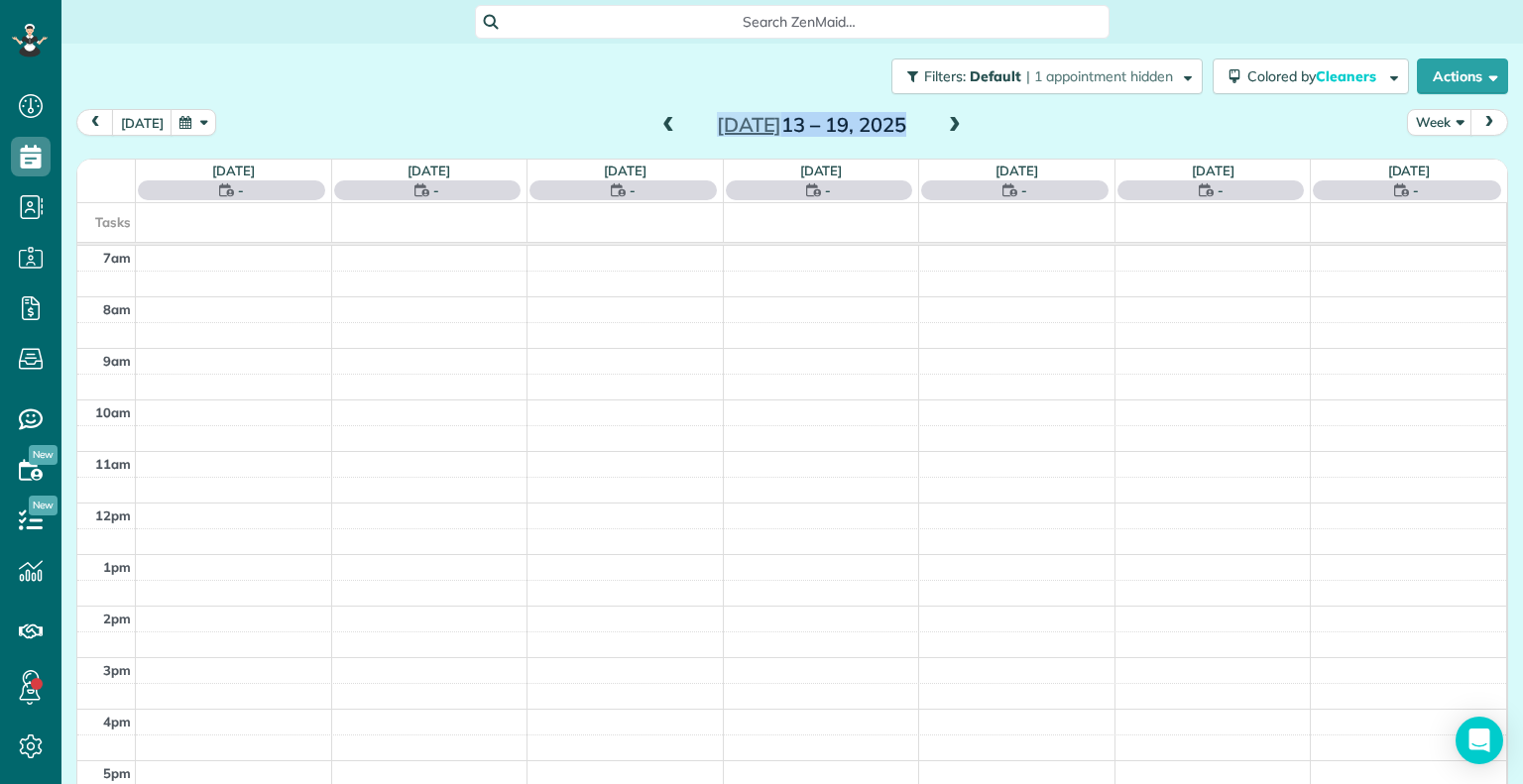click at bounding box center [668, 126] 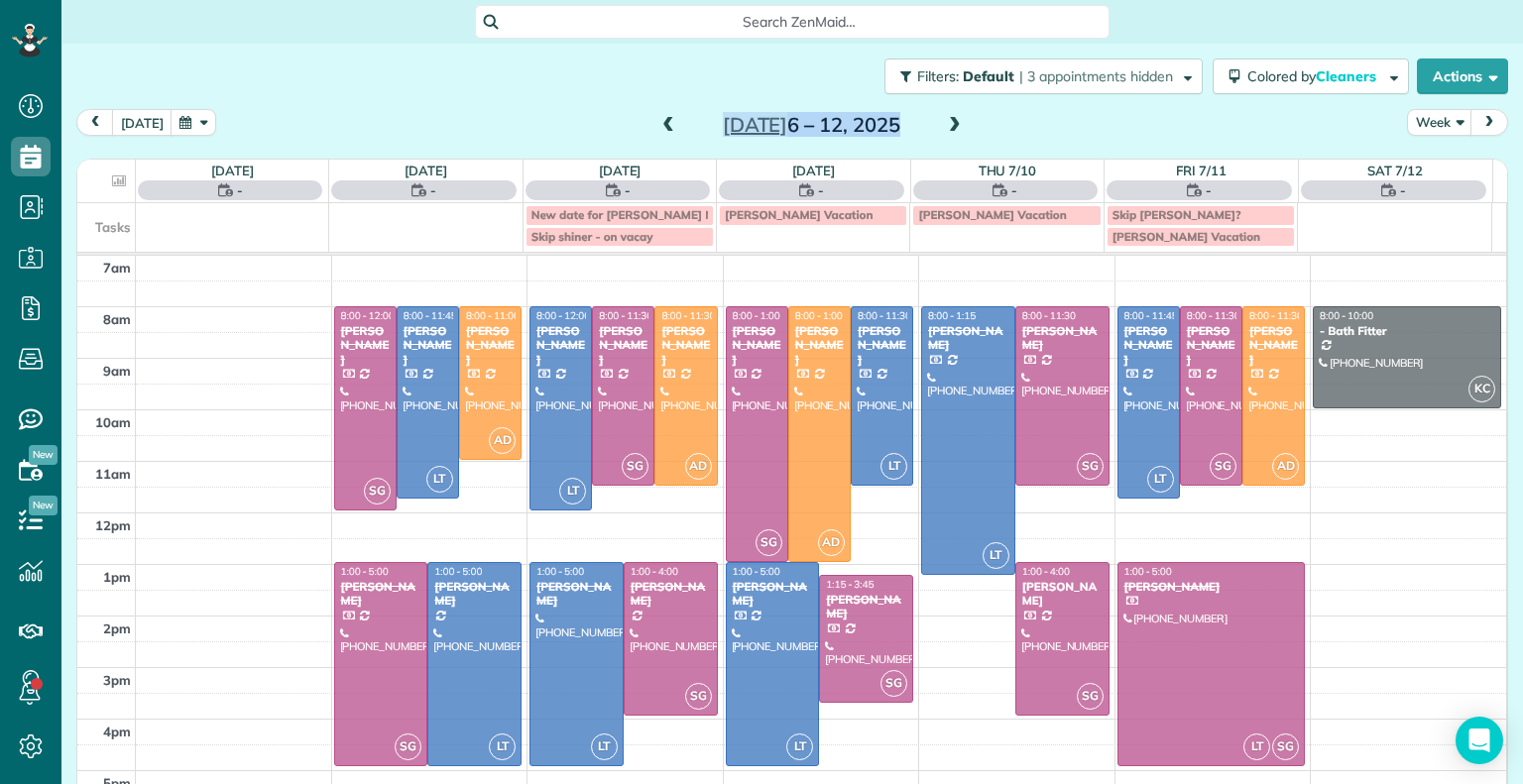 click at bounding box center (668, 126) 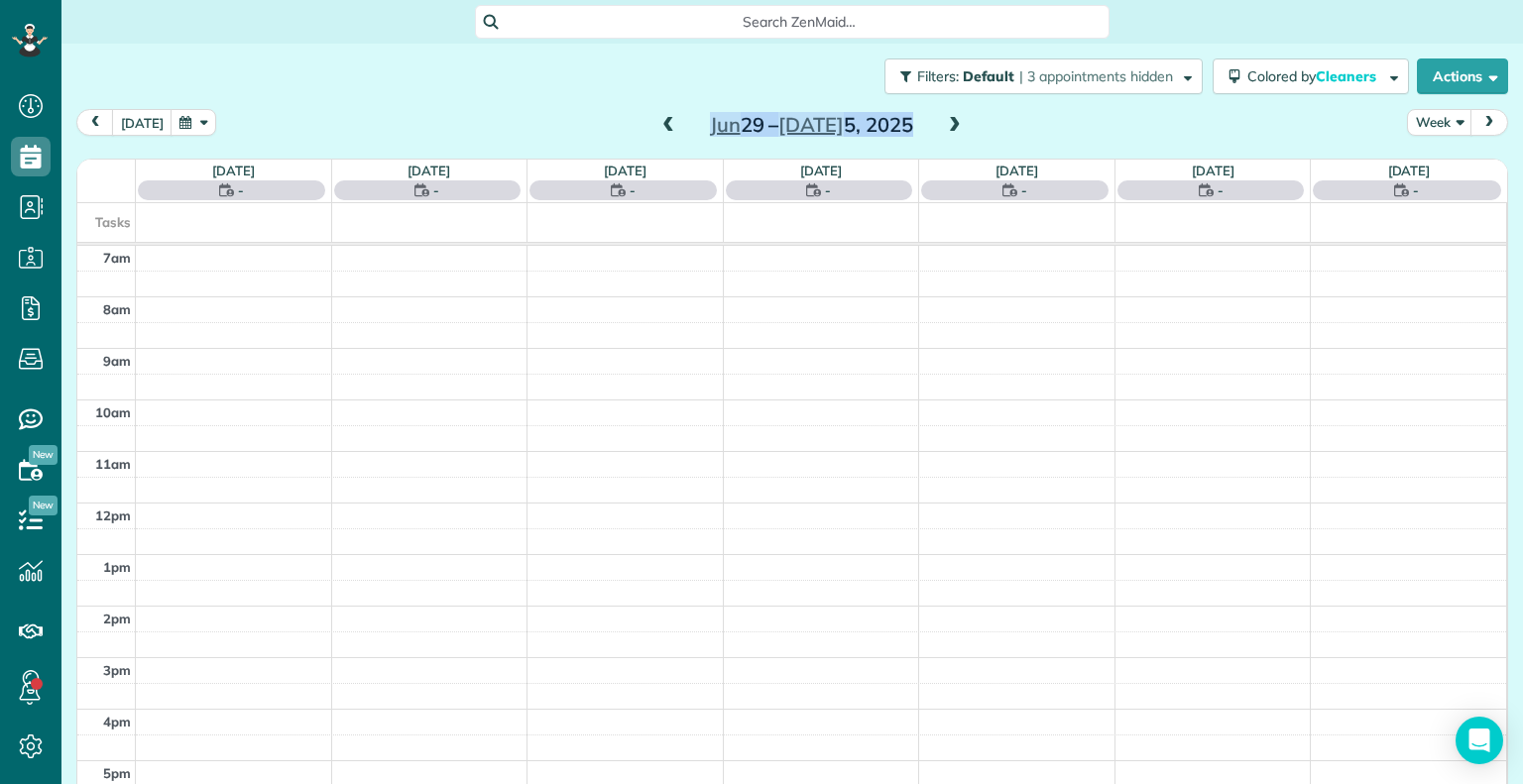 click at bounding box center [668, 126] 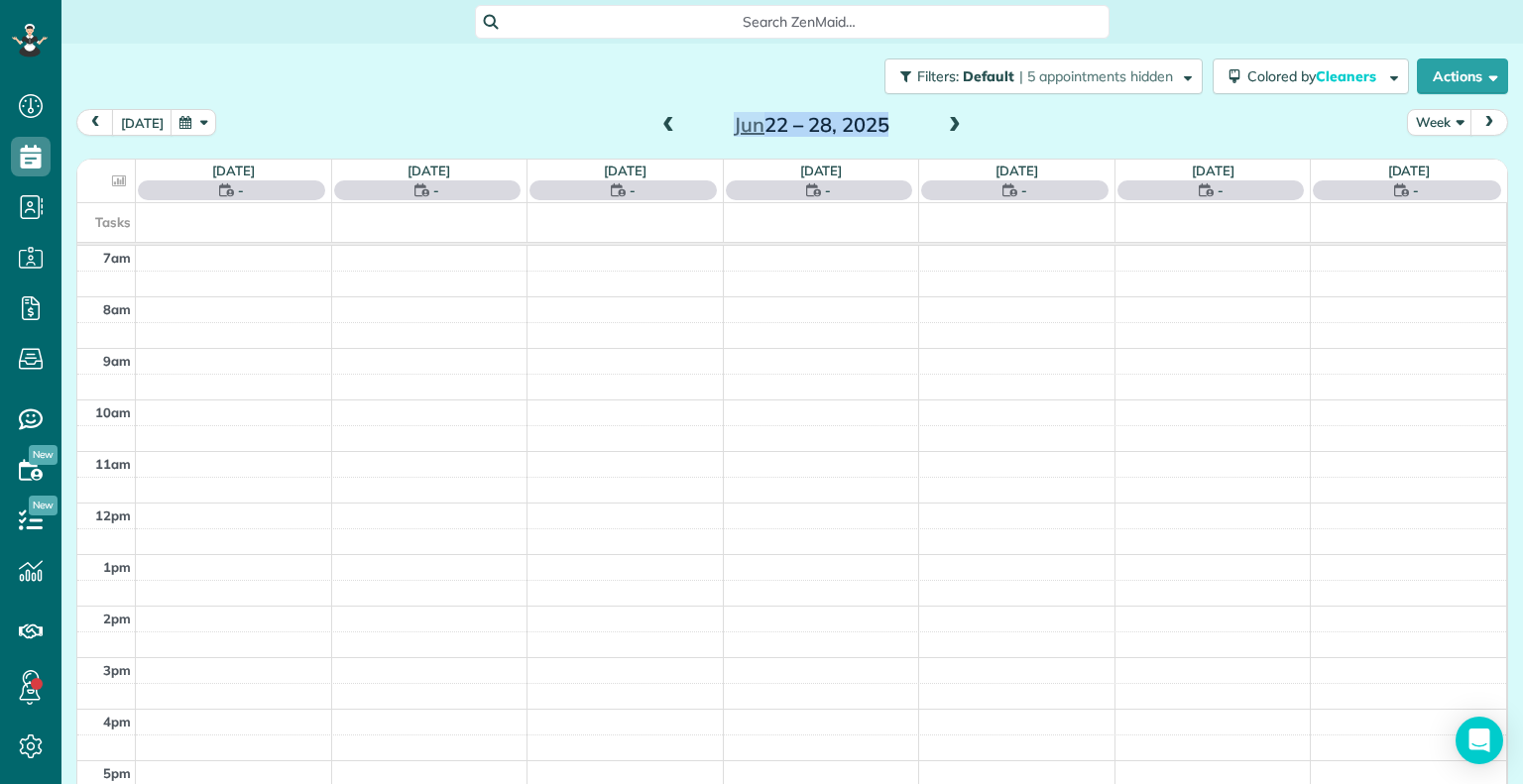 click at bounding box center (668, 126) 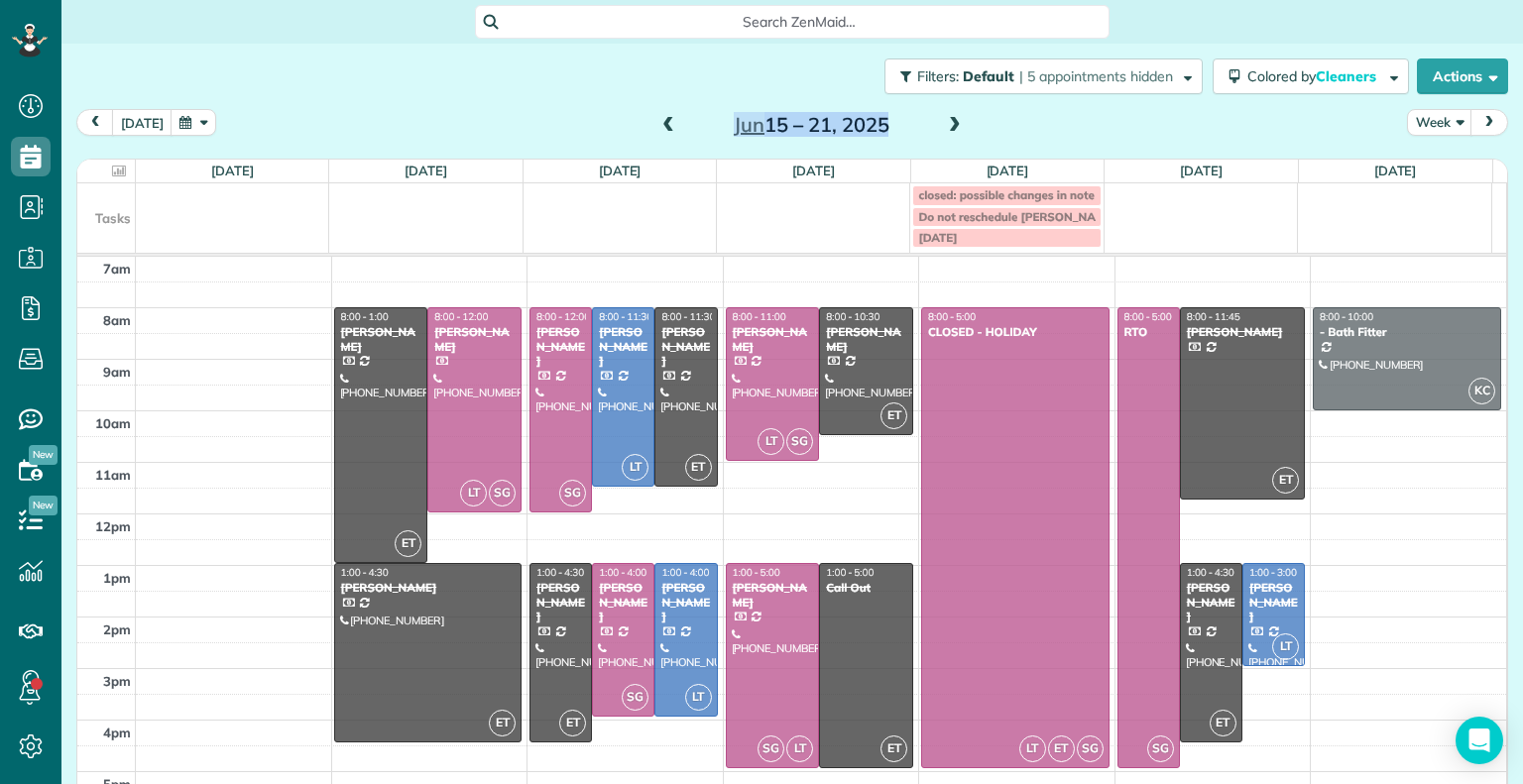 click at bounding box center [668, 126] 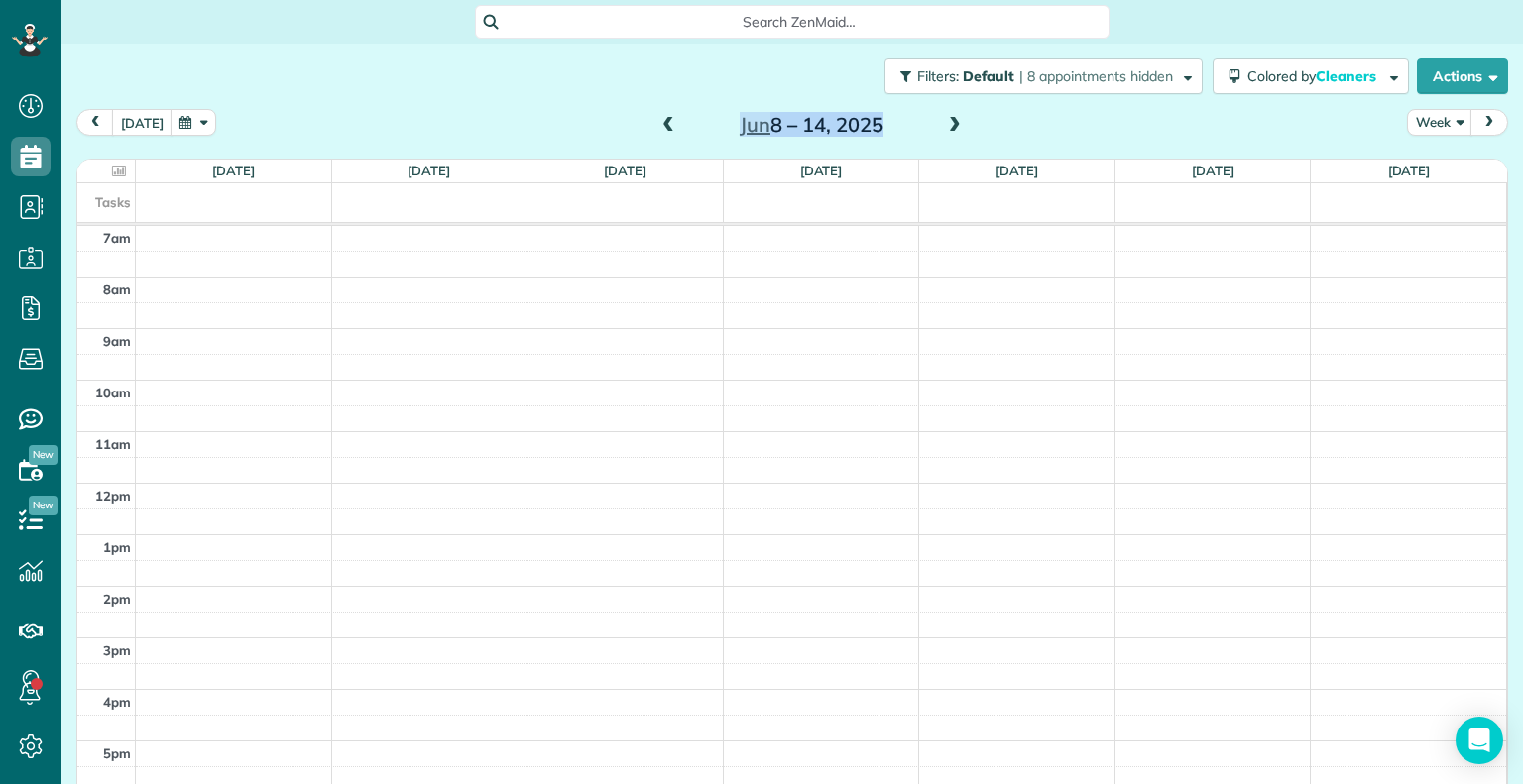 click at bounding box center (955, 126) 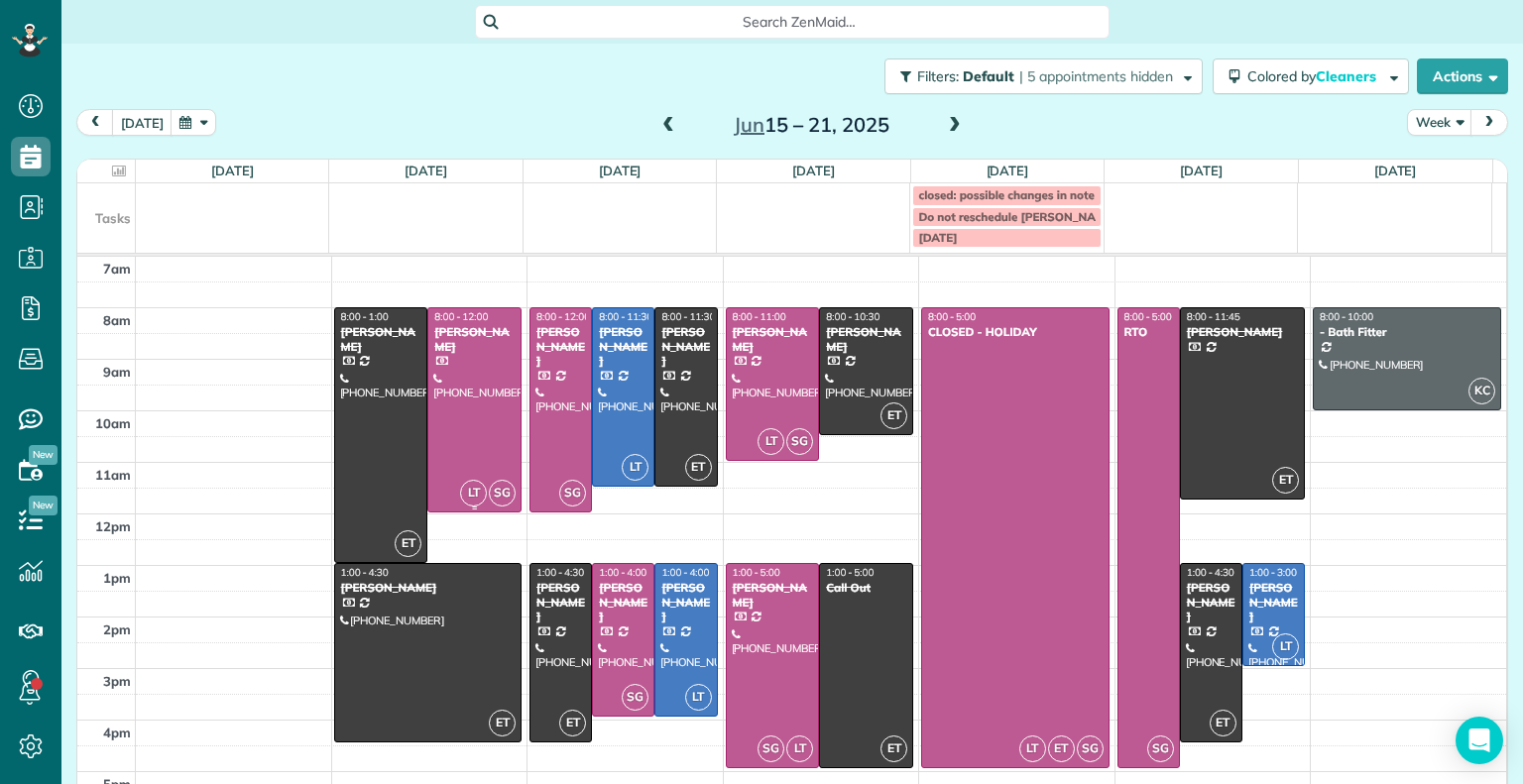 click at bounding box center [474, 409] 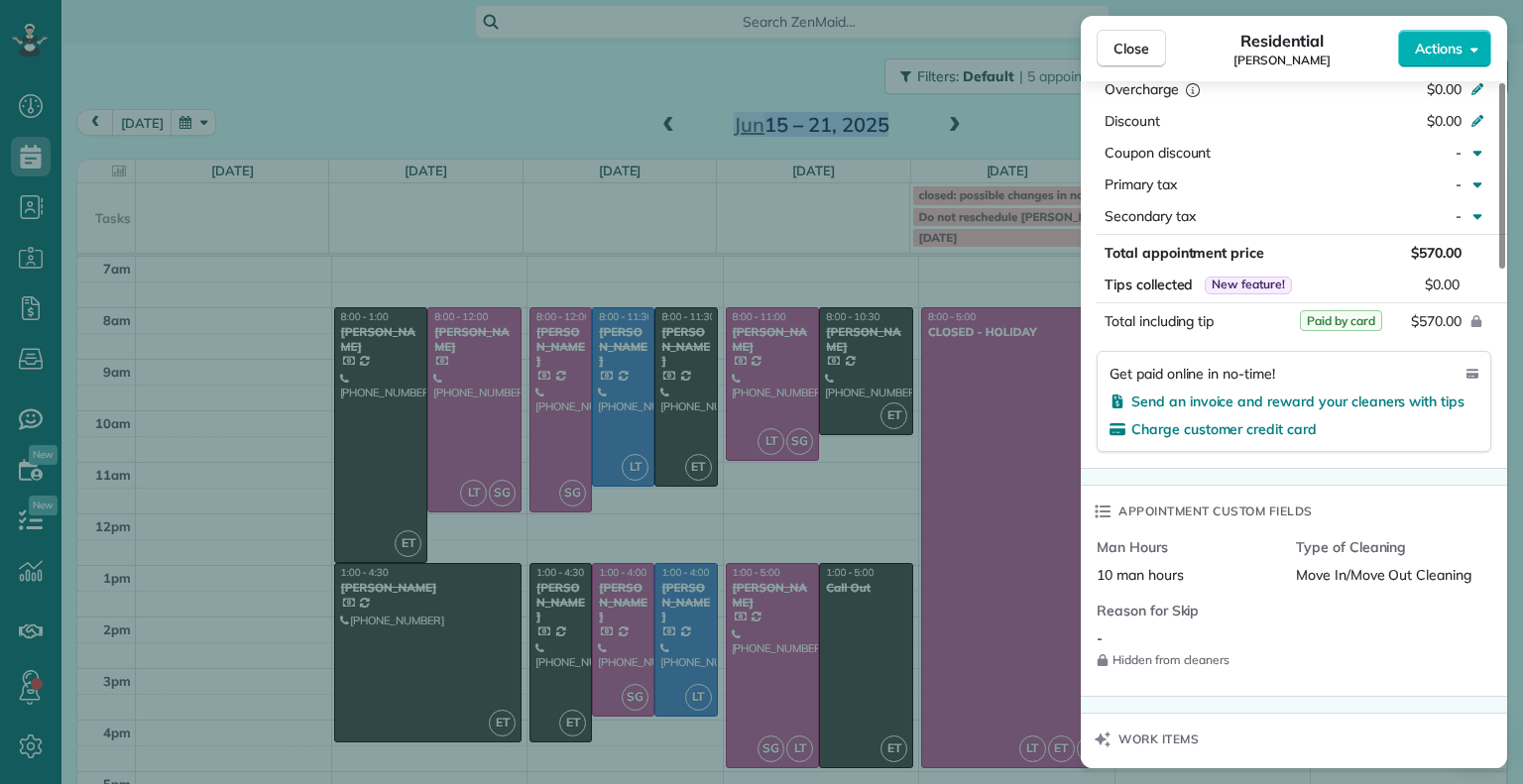 scroll, scrollTop: 987, scrollLeft: 0, axis: vertical 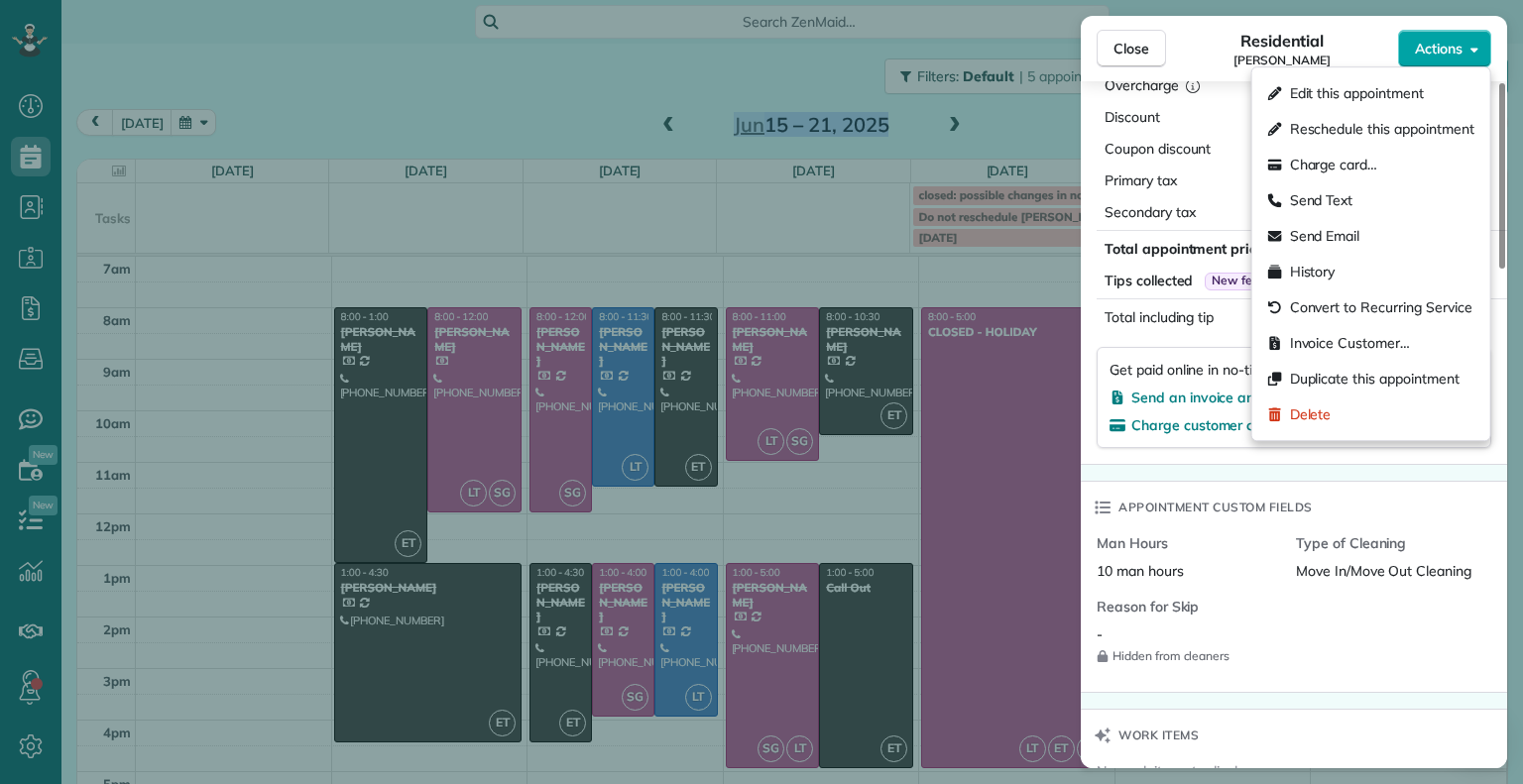 click on "Actions" at bounding box center (1439, 49) 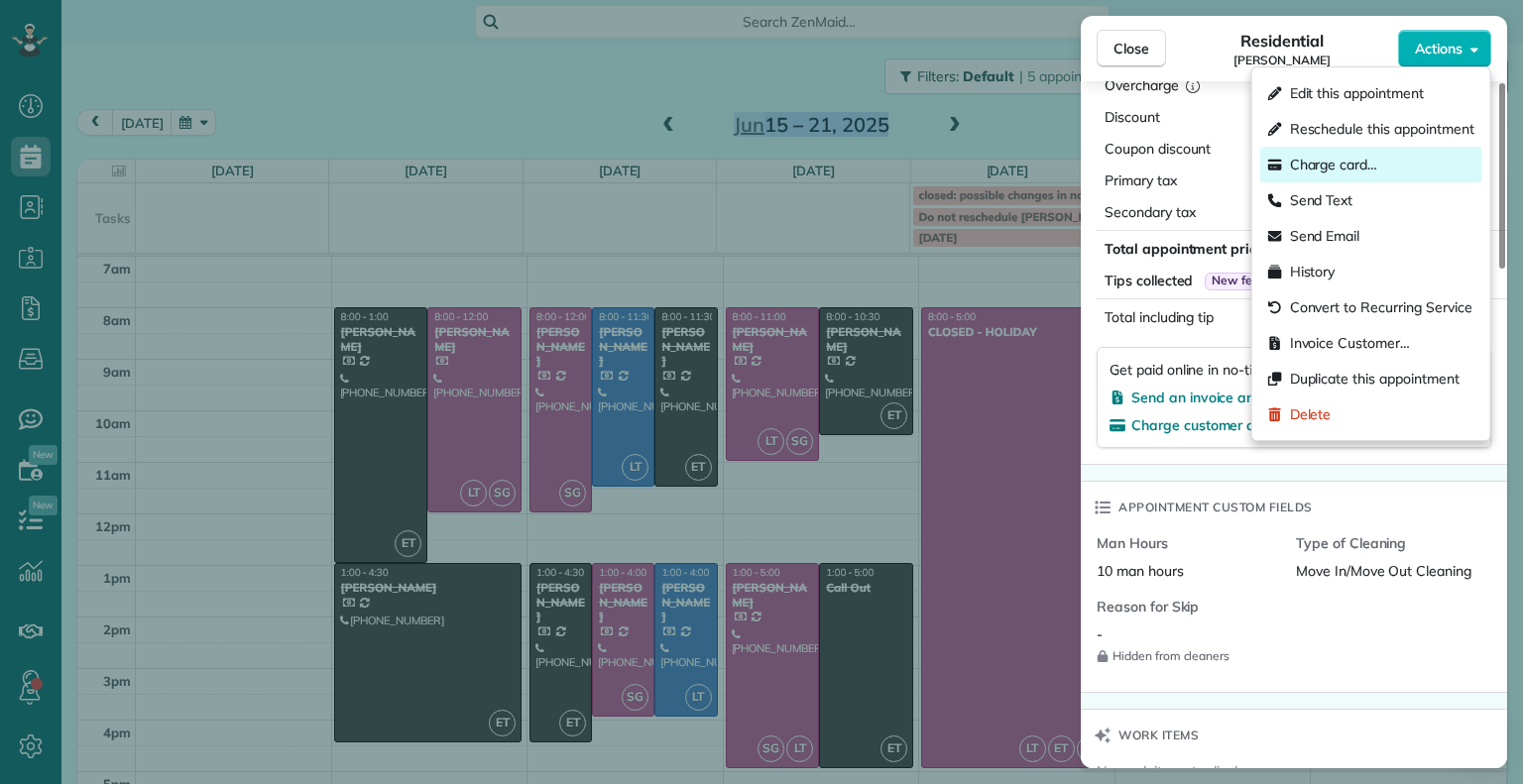 click on "Charge card…" at bounding box center [1334, 165] 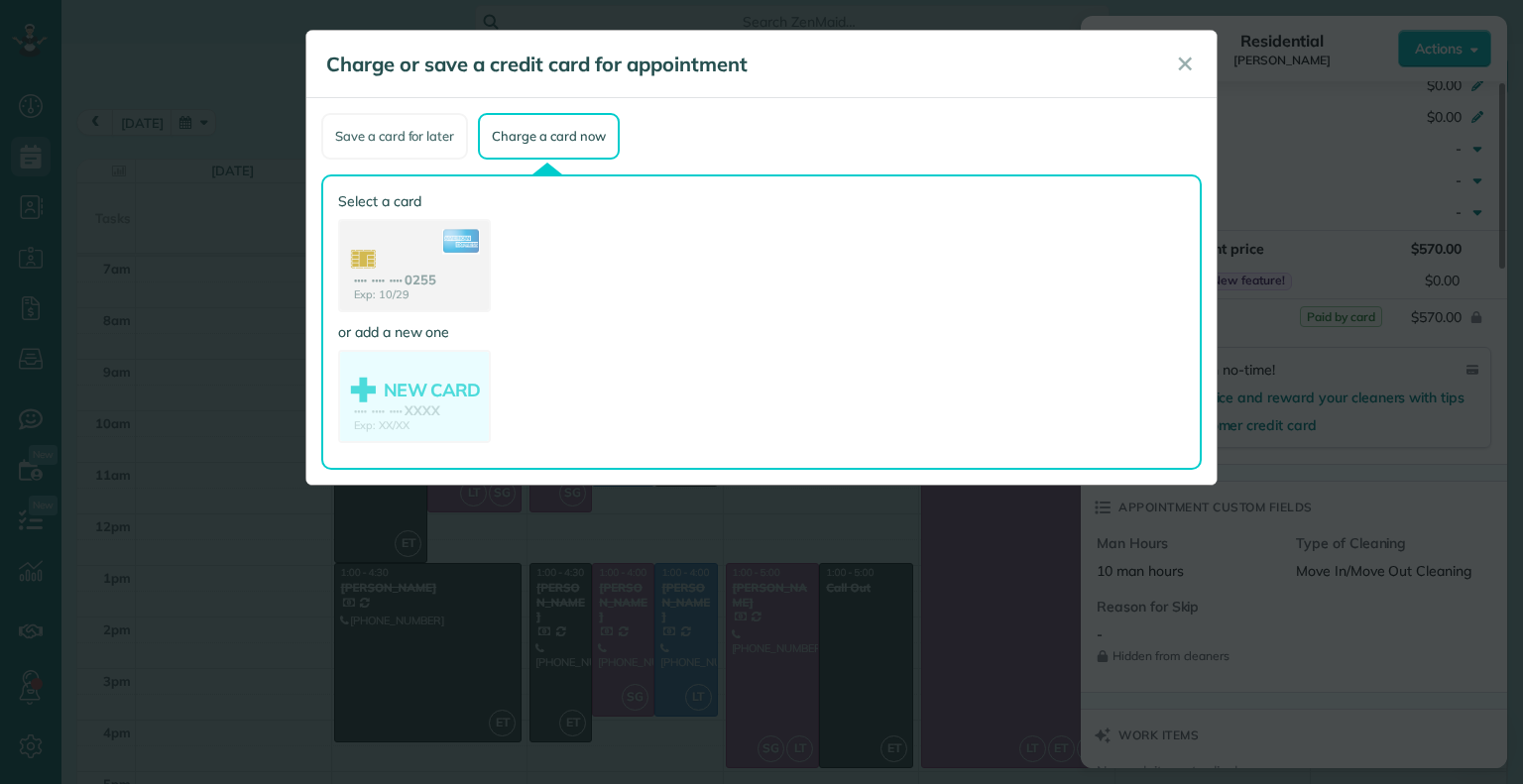 click on "Save a card for later" at bounding box center (395, 136) 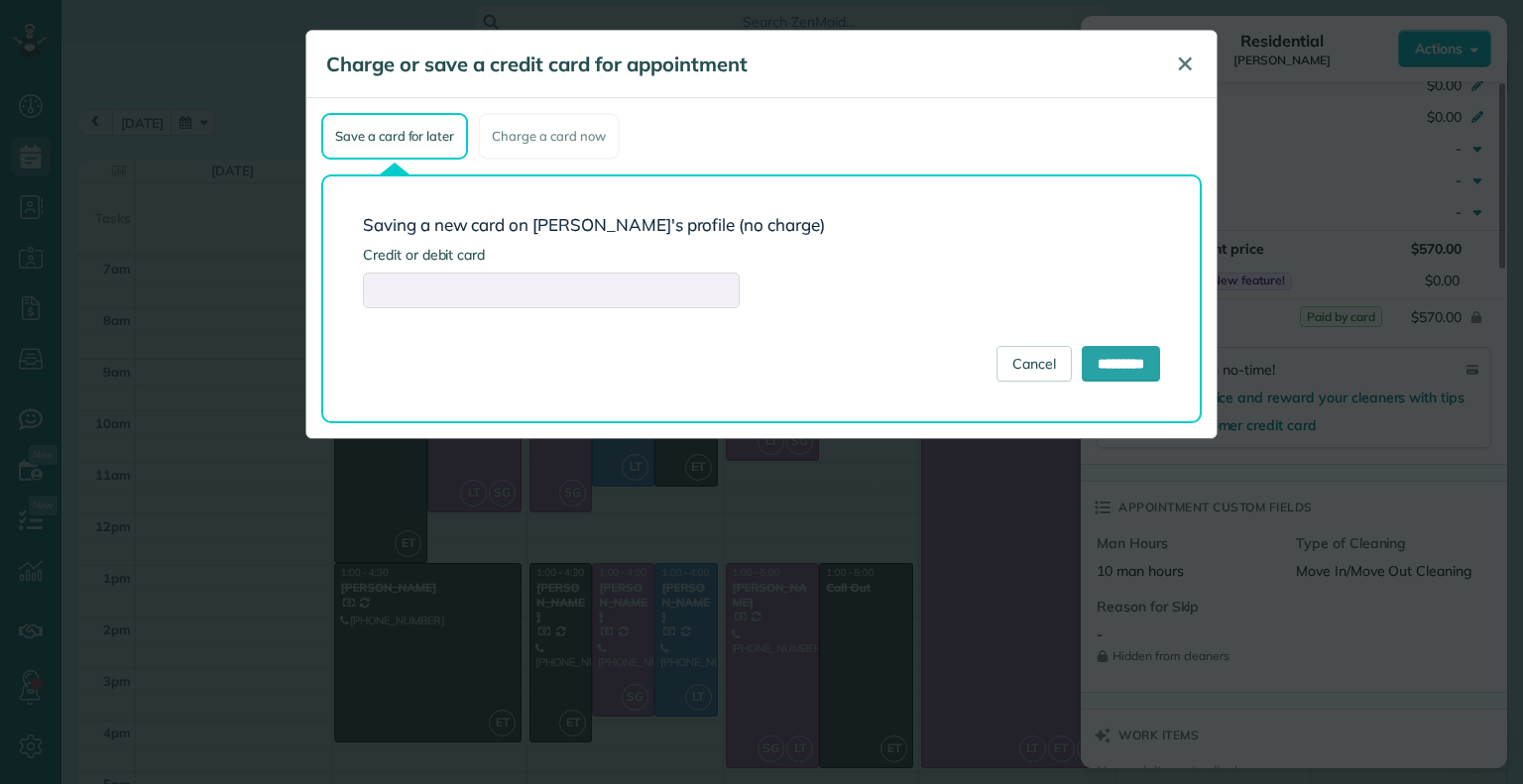 click on "✕" at bounding box center (1185, 63) 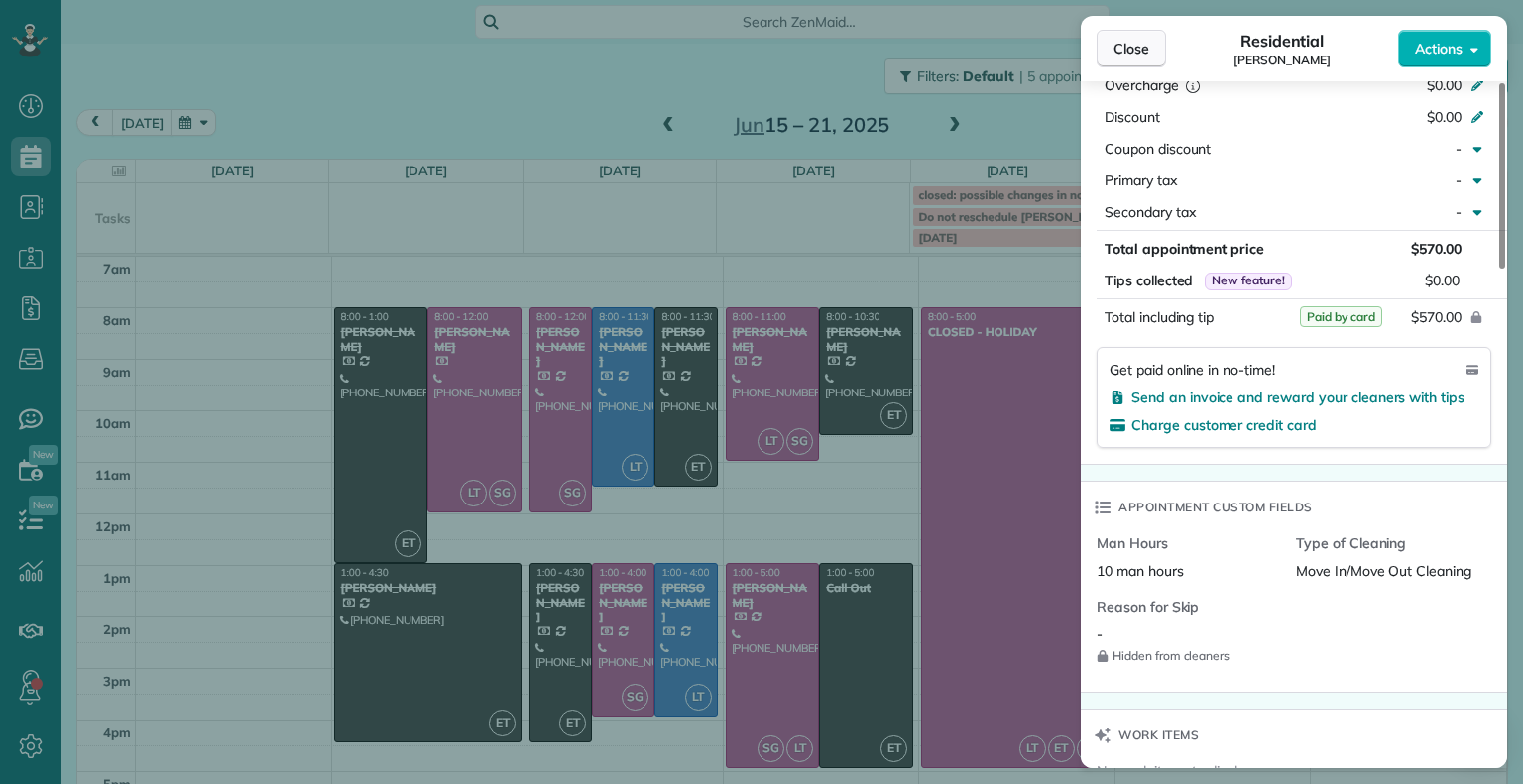 click on "Close" at bounding box center (1131, 49) 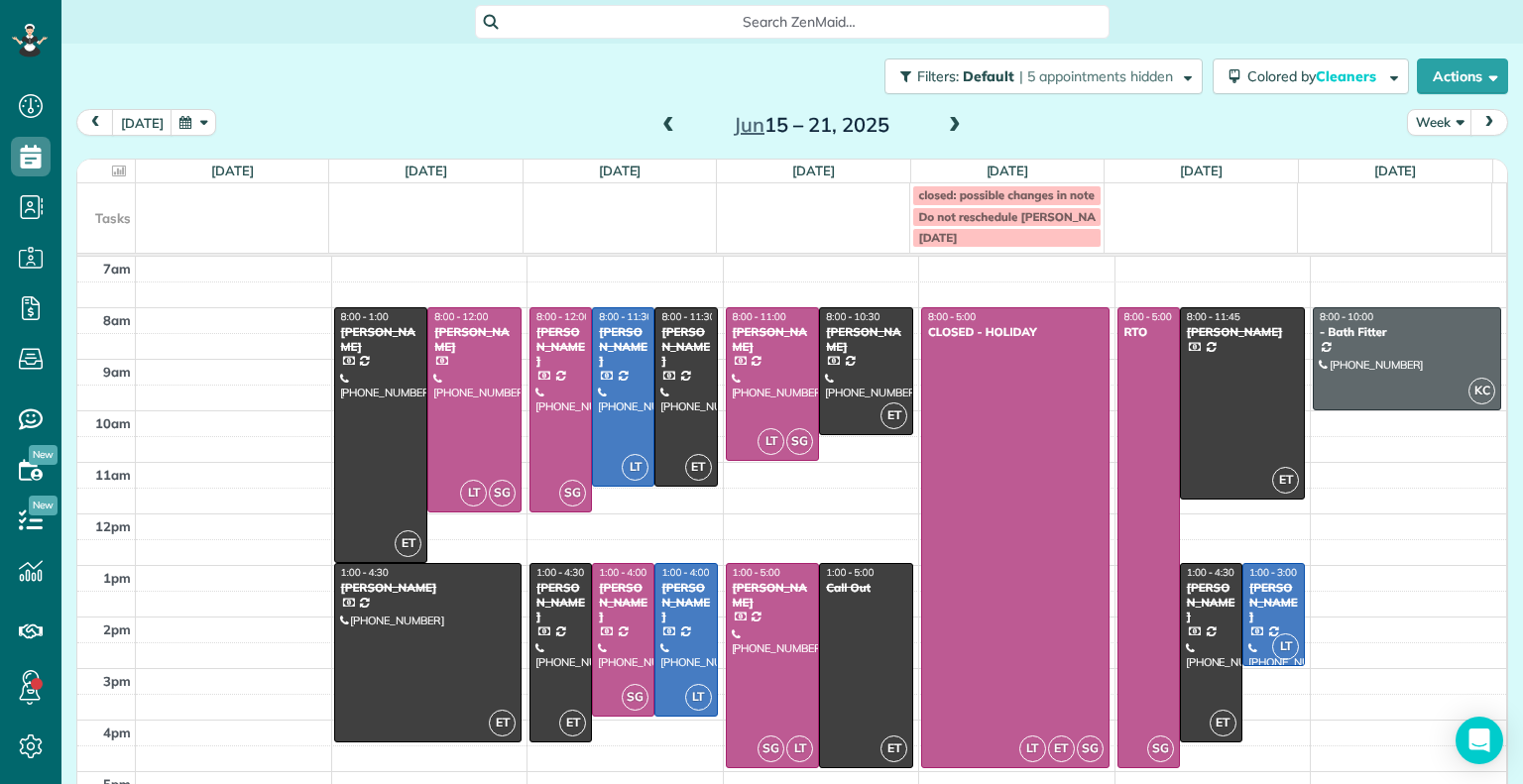 click at bounding box center [668, 126] 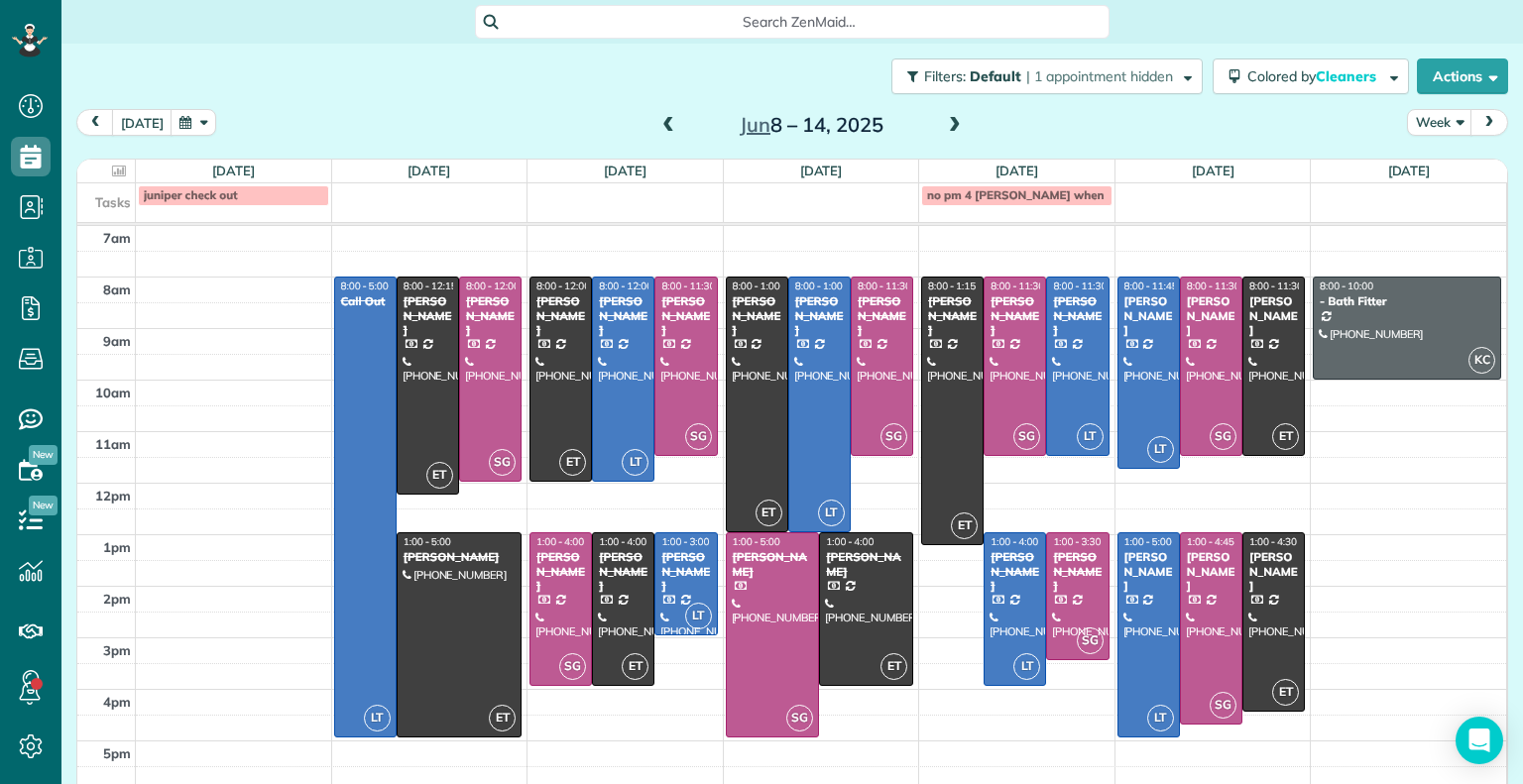 click at bounding box center [955, 126] 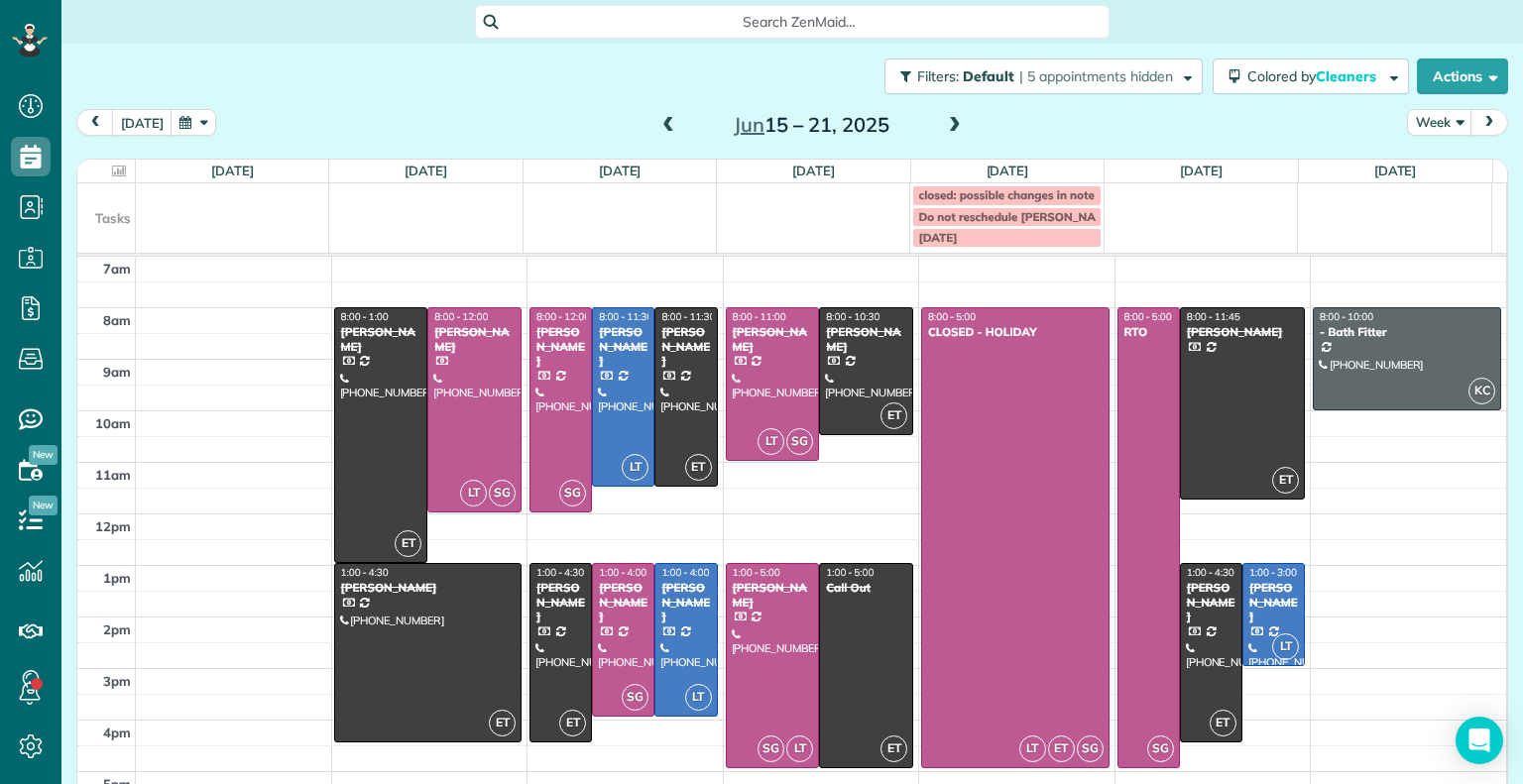 click at bounding box center (668, 126) 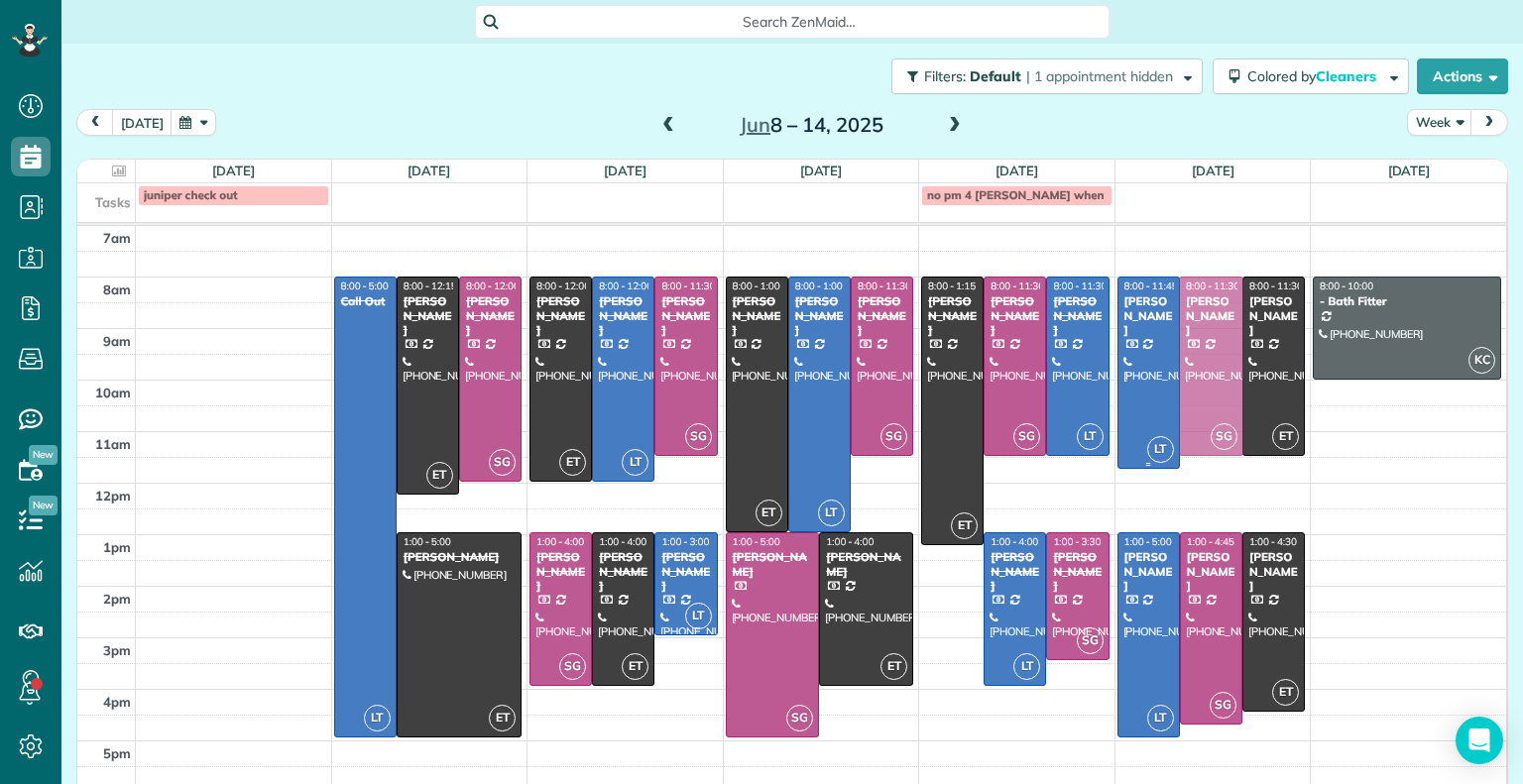 drag, startPoint x: 1169, startPoint y: 352, endPoint x: 1146, endPoint y: 357, distance: 23.537205 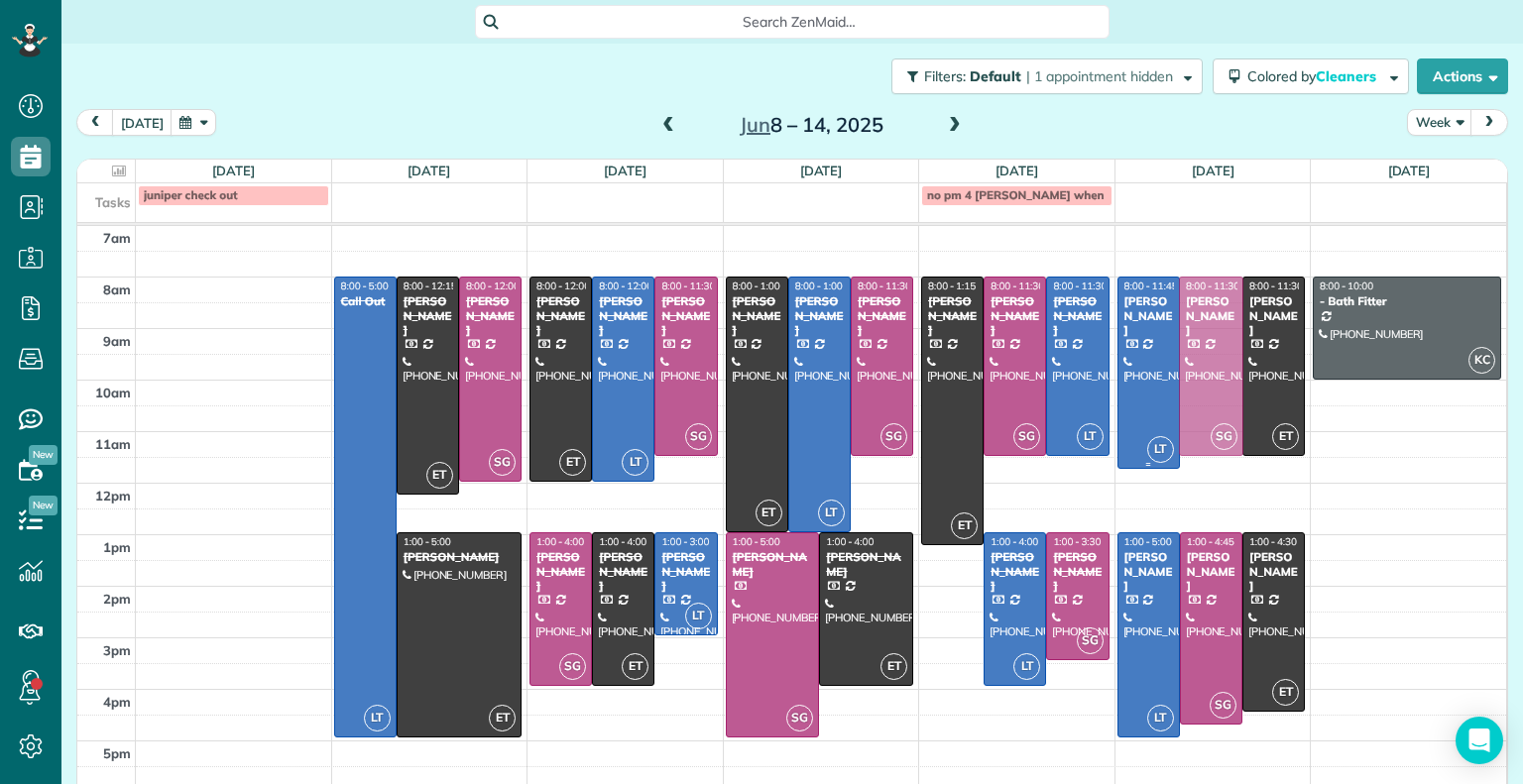 click on "LT 8:00 - 11:45 [PERSON_NAME] (202) 615-[GEOGRAPHIC_DATA][STREET_ADDRESS] SG 8:00 - 11:30 [PERSON_NAME] [PHONE_NUMBER] [STREET_ADDRESS] ET 8:00 - 11:30 [PERSON_NAME] [PHONE_NUMBER] [STREET_ADDRESS] LT 1:00 - 5:00 [PERSON_NAME] [PHONE_NUMBER] [STREET_ADDRESS] SG 1:00 - 4:45 [PERSON_NAME] [PHONE_NUMBER] [STREET_ADDRESS][PERSON_NAME] ET 1:00 - 4:30 [PERSON_NAME] [PHONE_NUMBER] [STREET_ADDRESS]" at bounding box center (1212, 226) 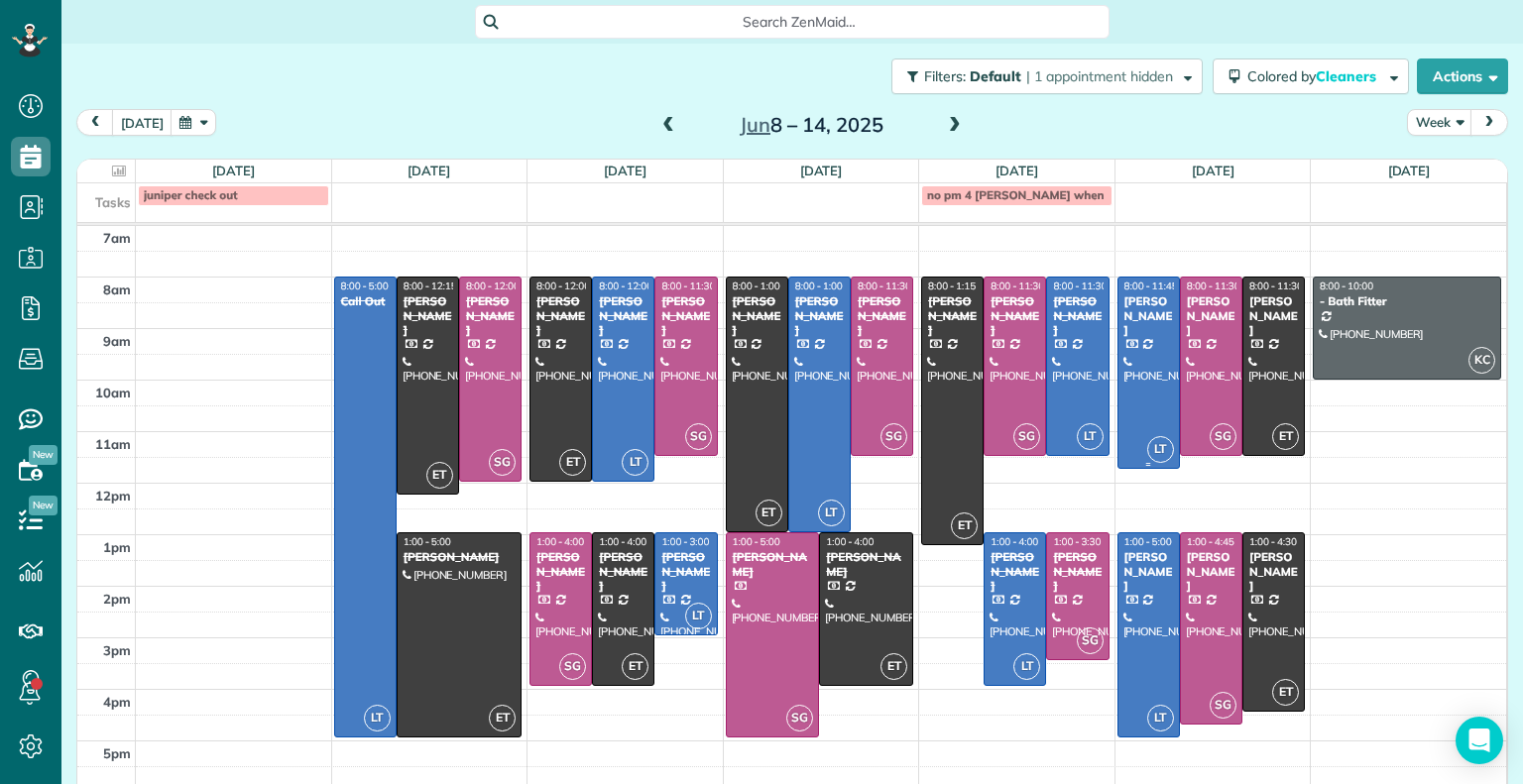 click at bounding box center (1148, 373) 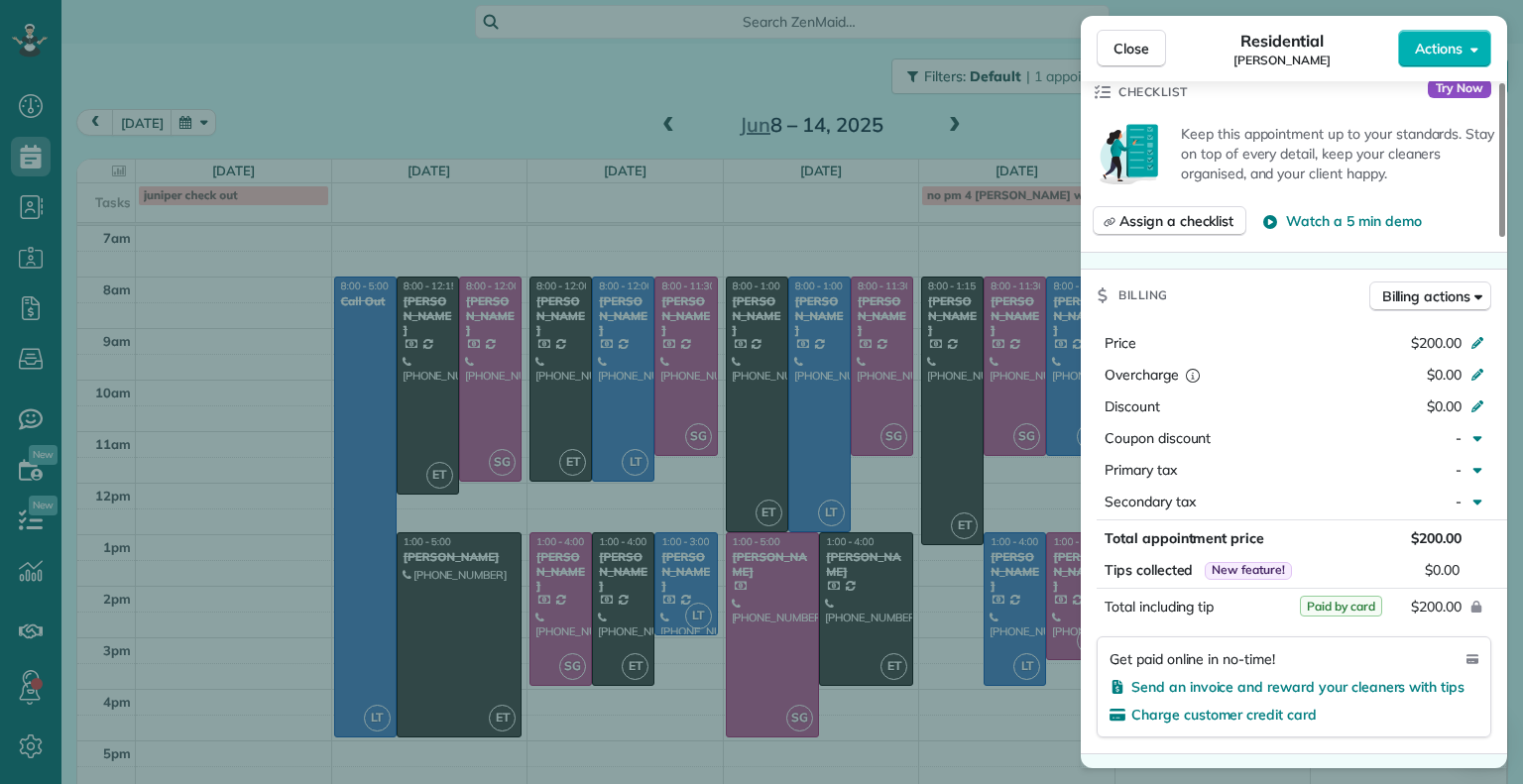 scroll, scrollTop: 688, scrollLeft: 0, axis: vertical 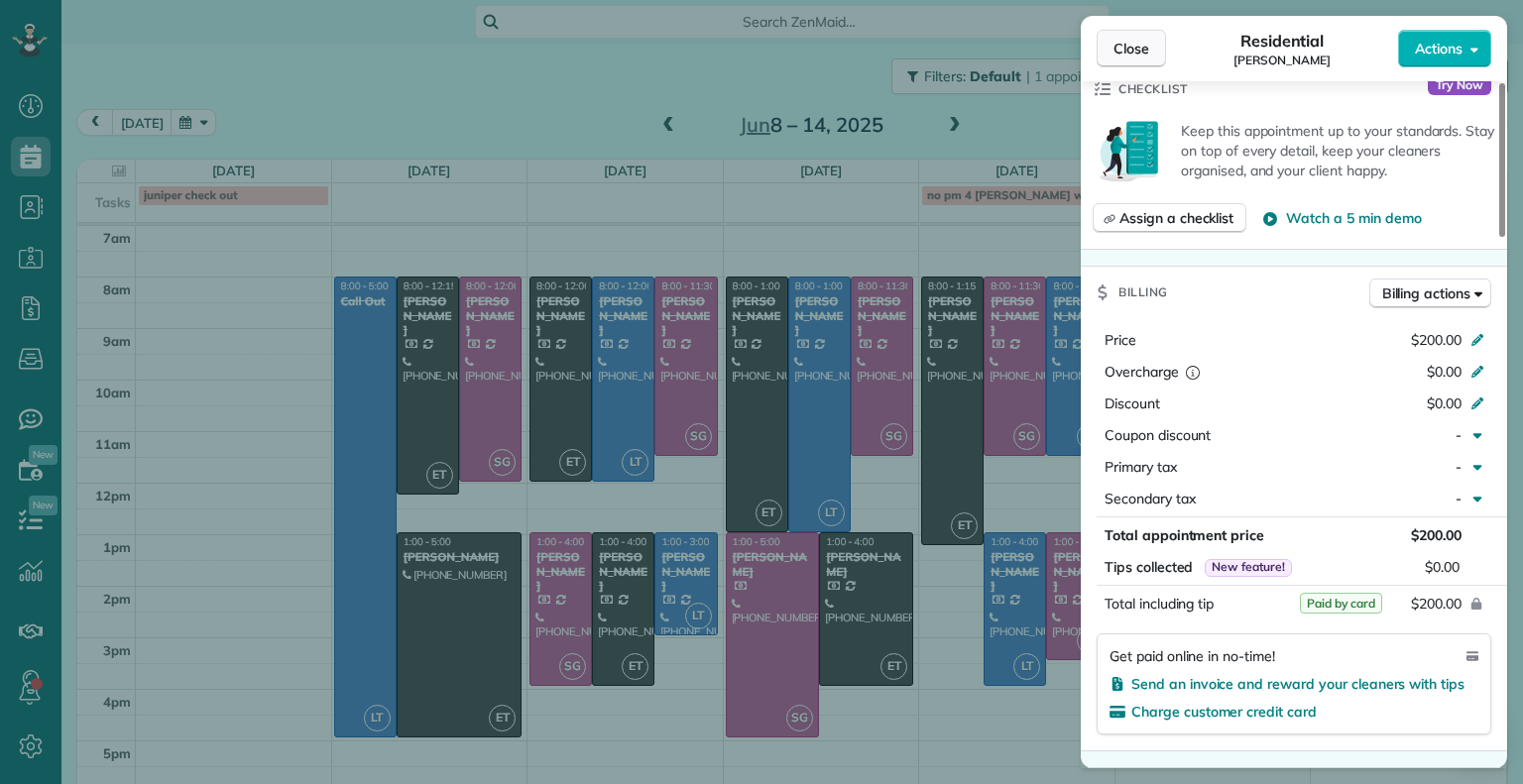 click on "Close" at bounding box center (1131, 49) 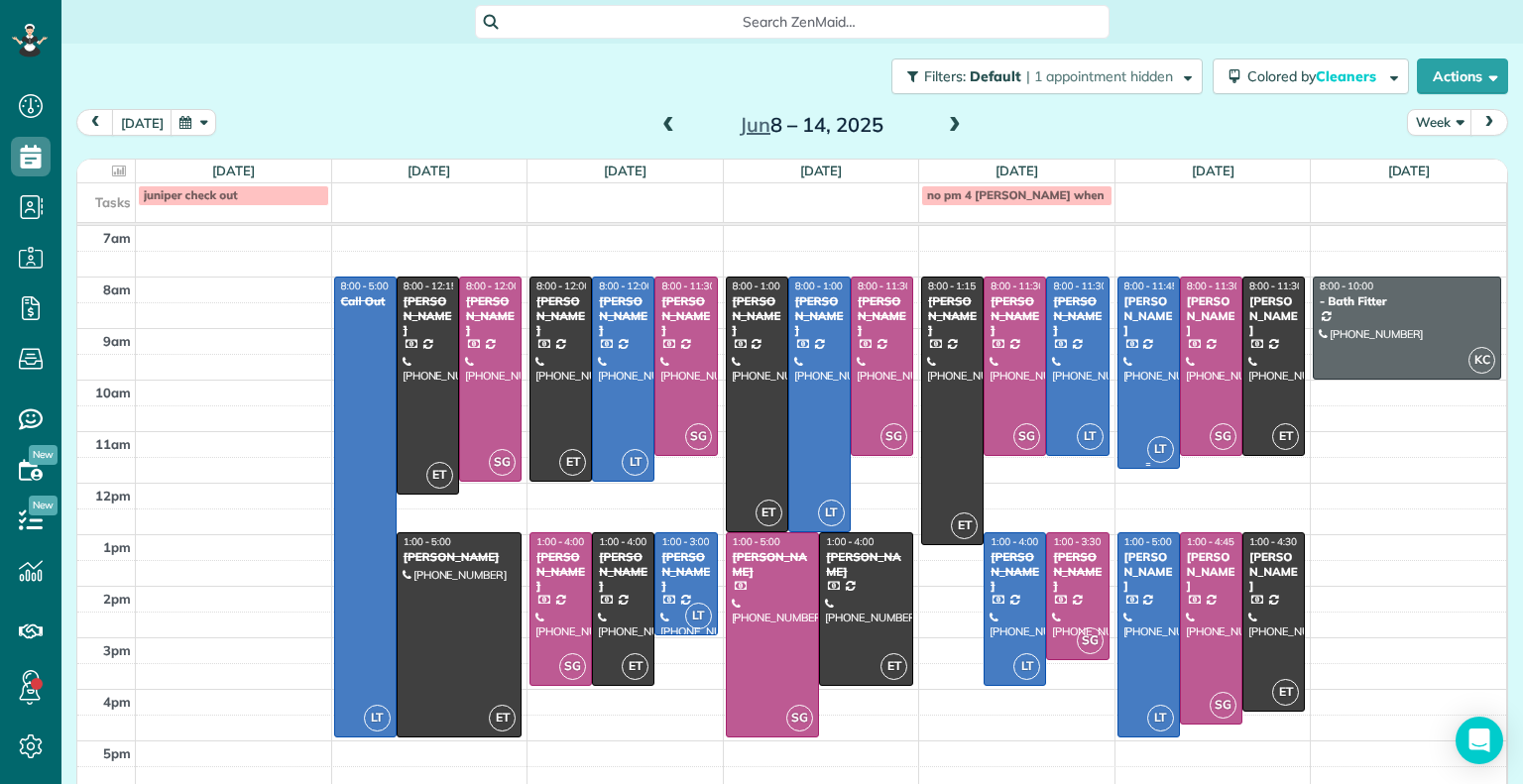 click at bounding box center [1148, 373] 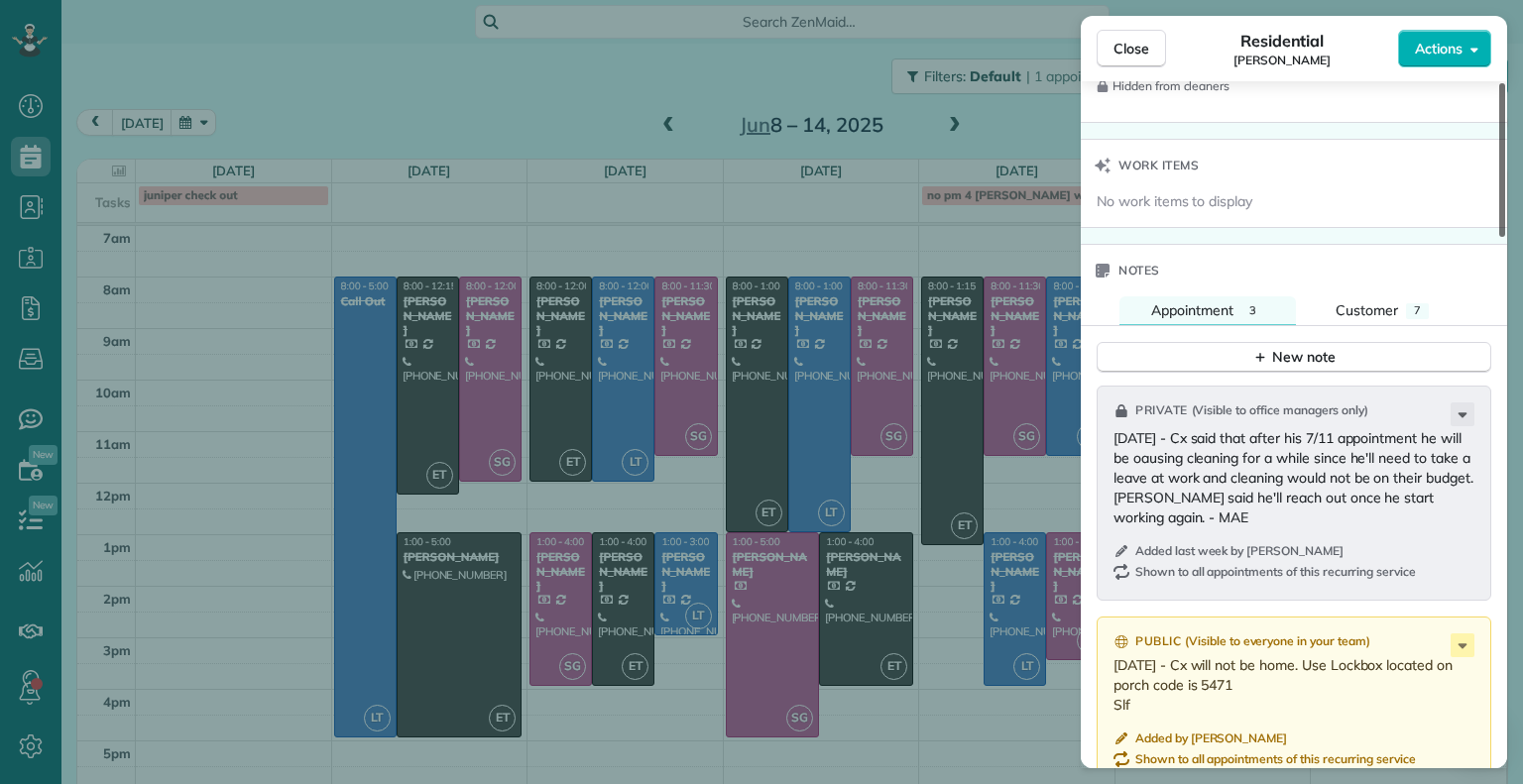 scroll, scrollTop: 1554, scrollLeft: 0, axis: vertical 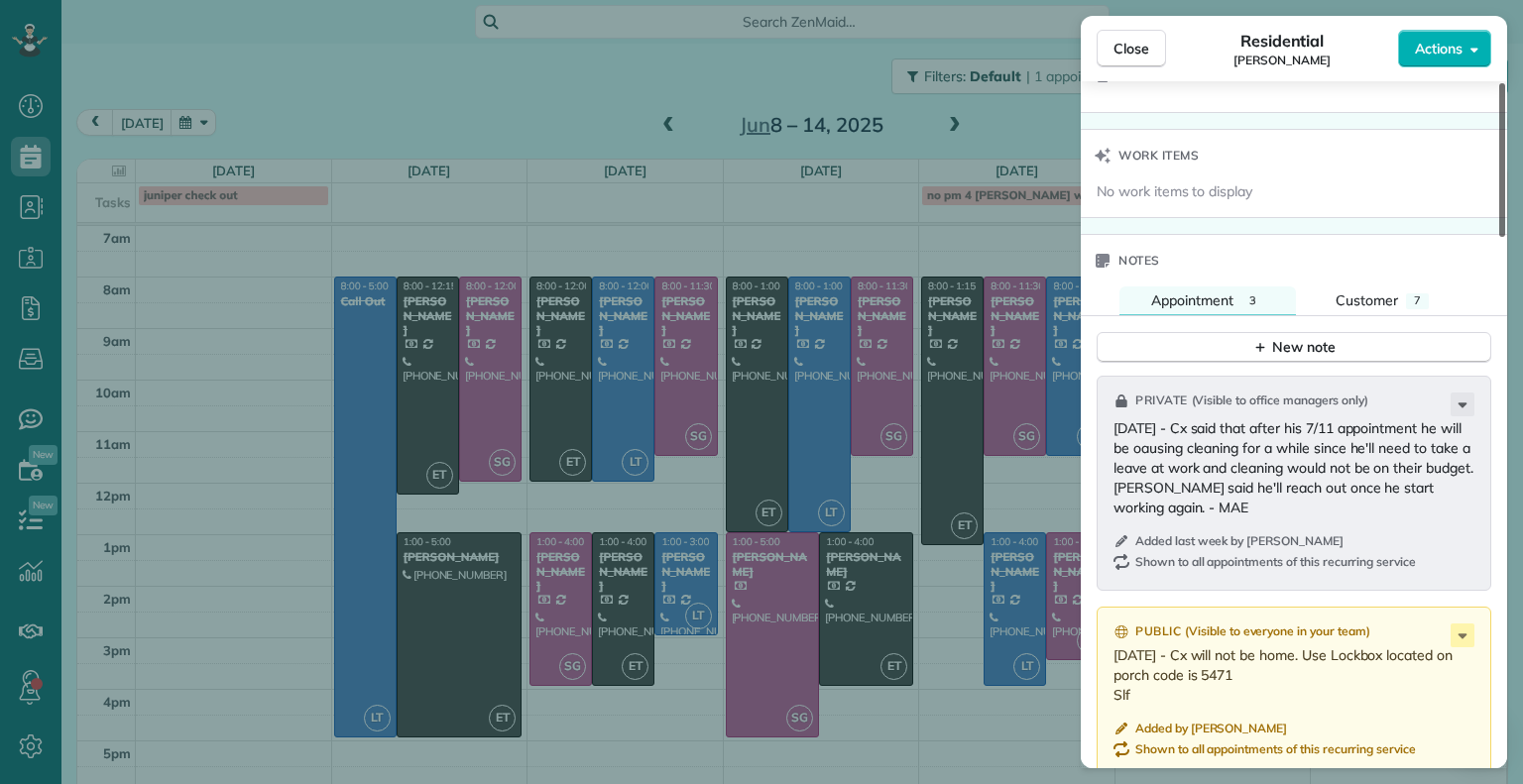 drag, startPoint x: 1499, startPoint y: 213, endPoint x: 1522, endPoint y: 560, distance: 347.7614 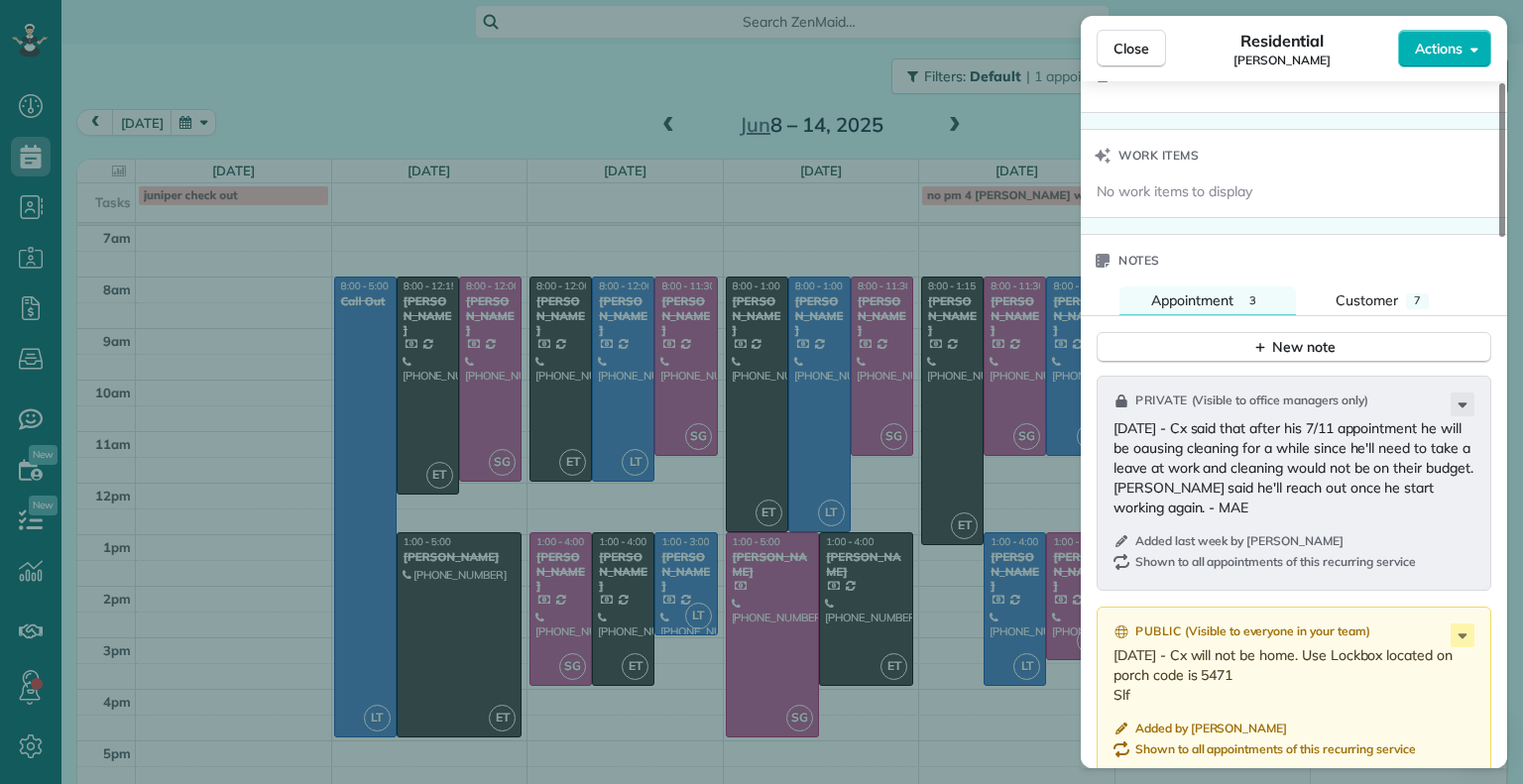 click on "Close Residential [PERSON_NAME] Actions Status Active [PERSON_NAME] · Open profile Mobile [PHONE_NUMBER] Copy [EMAIL_ADDRESS][DOMAIN_NAME] Copy View Details Residential [DATE] 8:00 AM 11:45 AM 3 hours and 45 minutes Repeats every 2 weeks until [DATE] Edit recurring service Previous ([DATE]) Next ([DATE]) [STREET_ADDRESS] Service was not rated yet Setup ratings Cleaners Time in and out Assign Invite Cleaners [PERSON_NAME] 8:00 AM 11:45 AM Checklist Try Now Keep this appointment up to your standards. Stay on top of every detail, keep your cleaners organised, and your client happy. Assign a checklist Watch a 5 min demo Billing Billing actions Price $200.00 Overcharge $0.00 Discount $0.00 Coupon discount - Primary tax - Secondary tax - Total appointment price $200.00 Tips collected New feature! $0.00 Paid by card Total including tip $200.00 Get paid online in no-time! Send an invoice and reward your cleaners with tips Charge customer credit card Appointment custom fields 3.75" at bounding box center (762, 392) 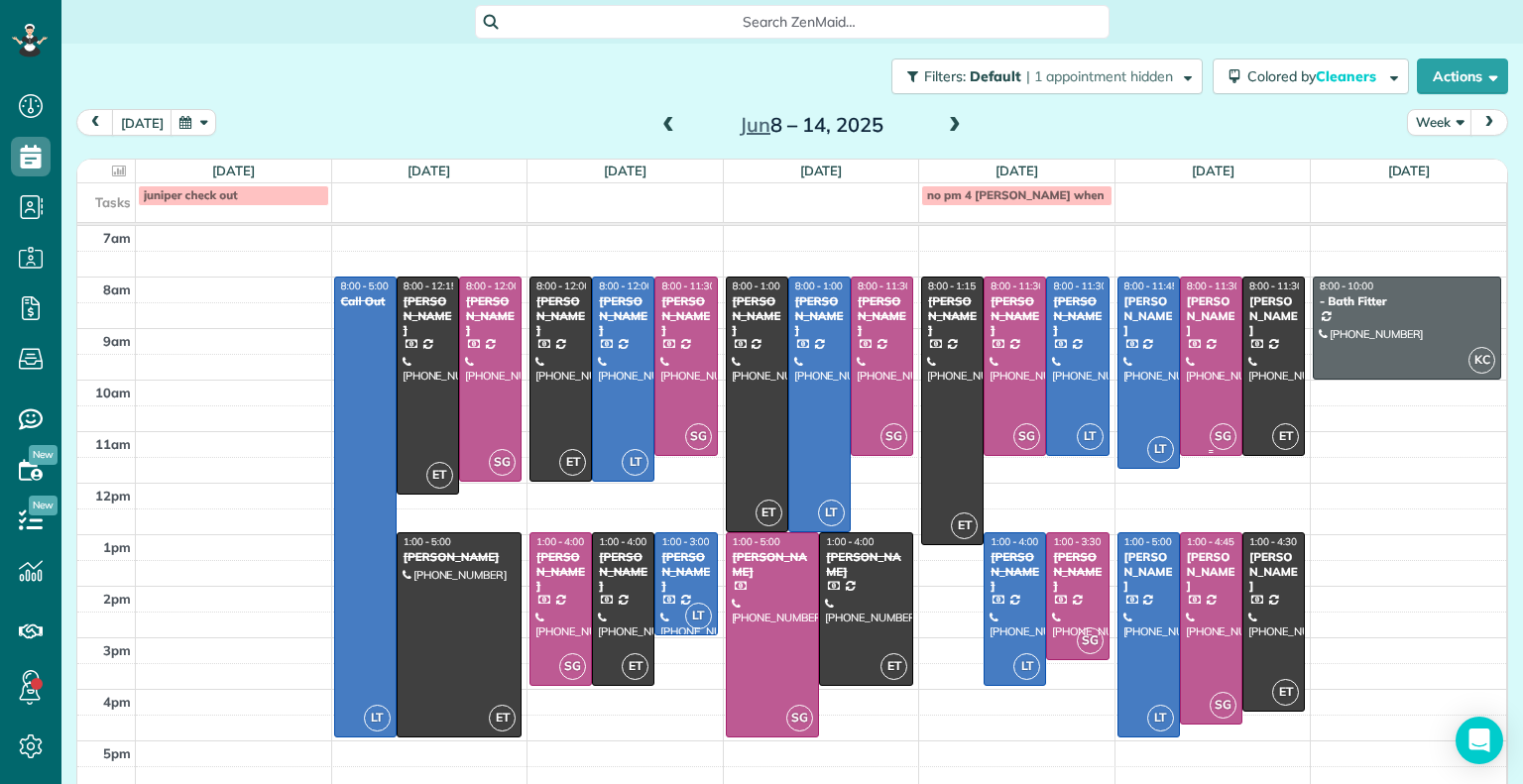click at bounding box center (1211, 366) 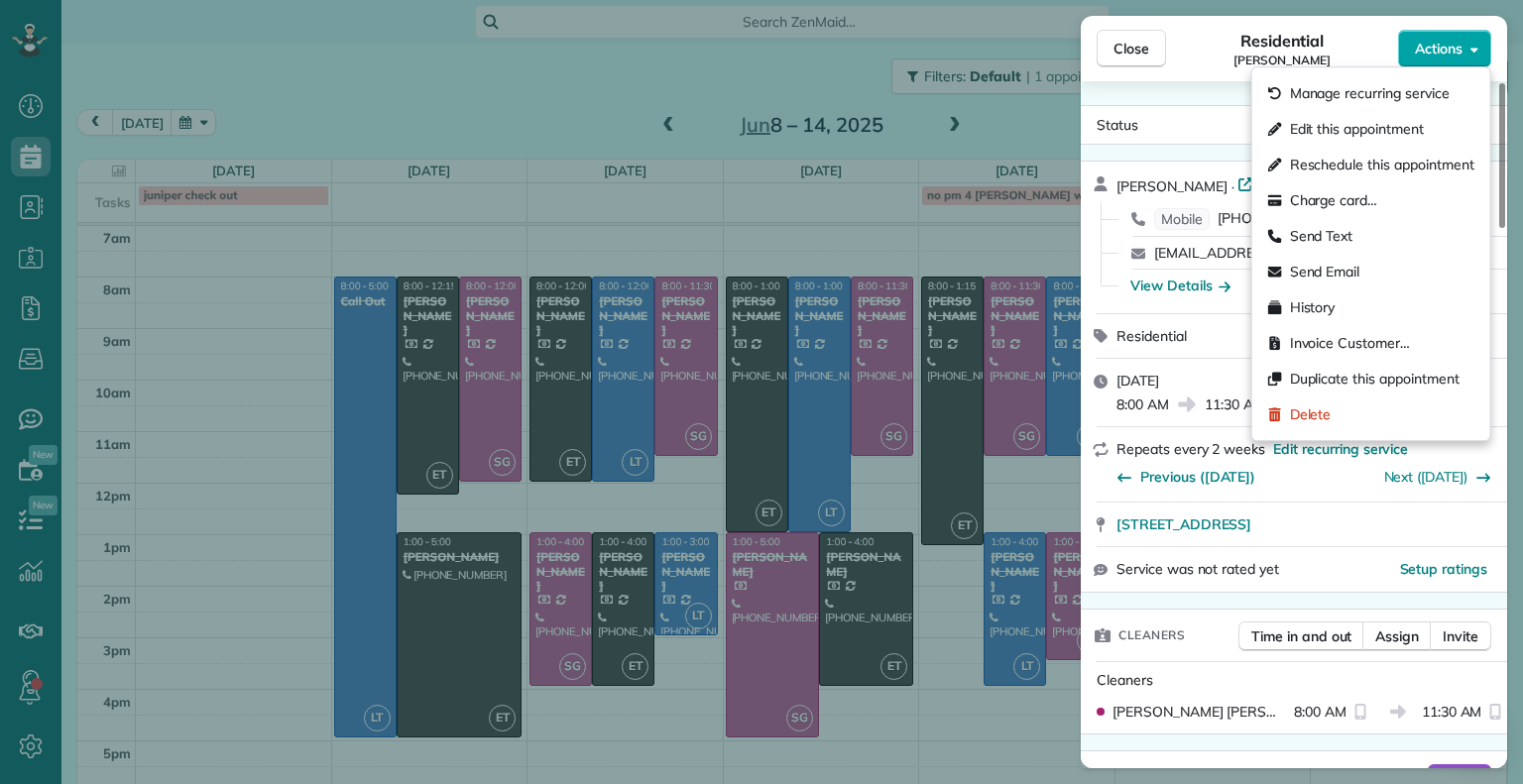 click on "Actions" at bounding box center [1439, 49] 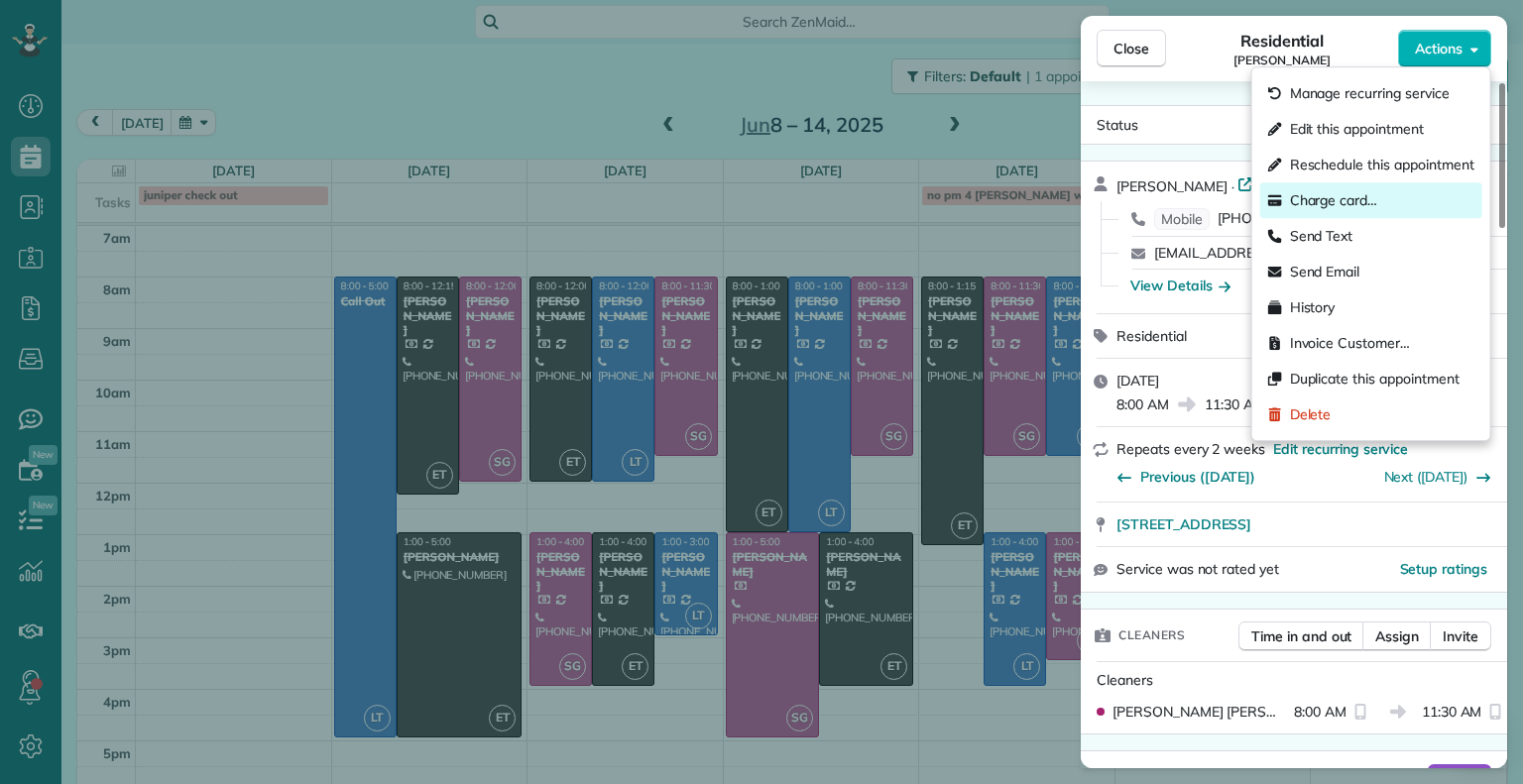 click on "Charge card…" at bounding box center (1334, 200) 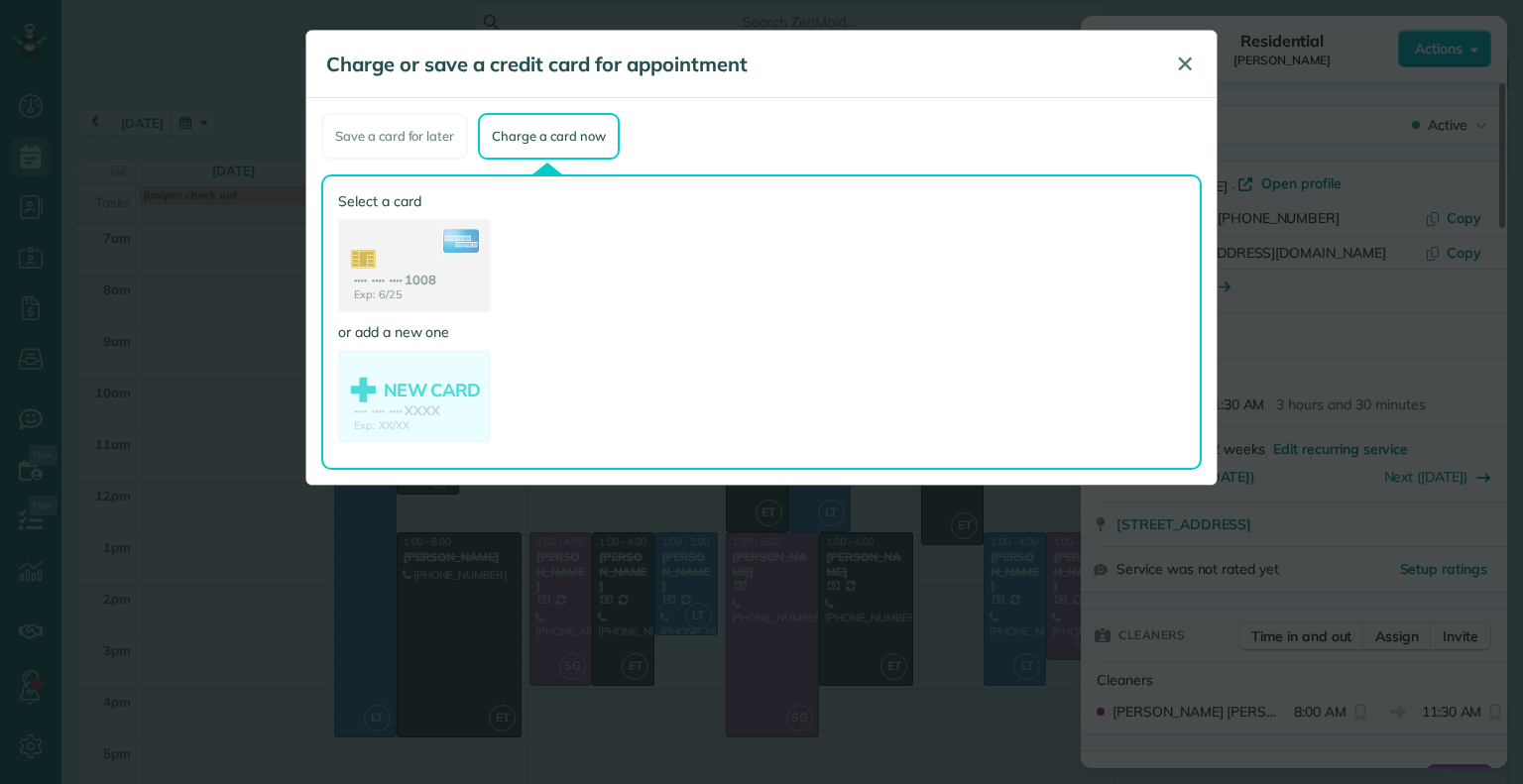 click on "✕" at bounding box center [1185, 63] 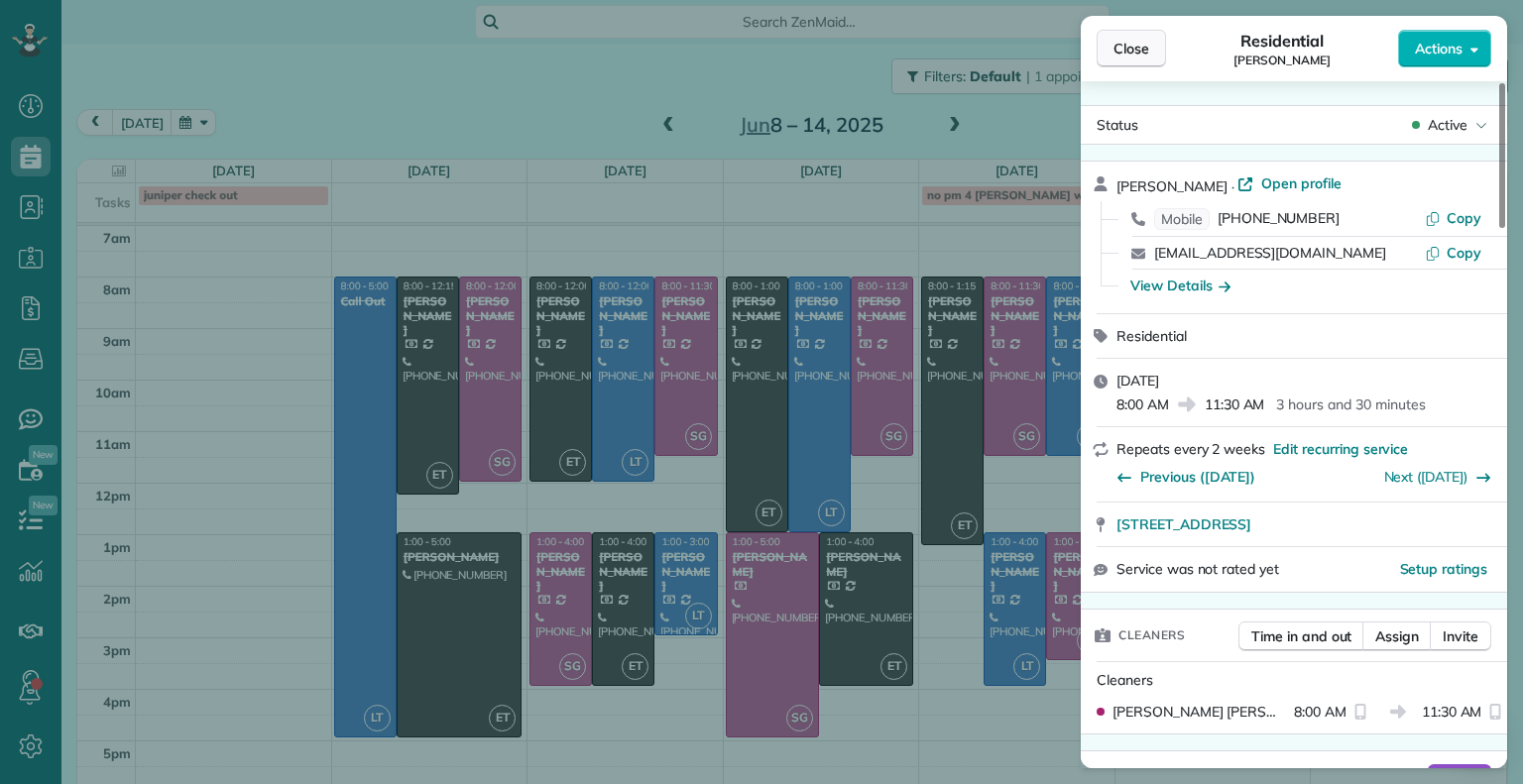 click on "Close" at bounding box center [1131, 49] 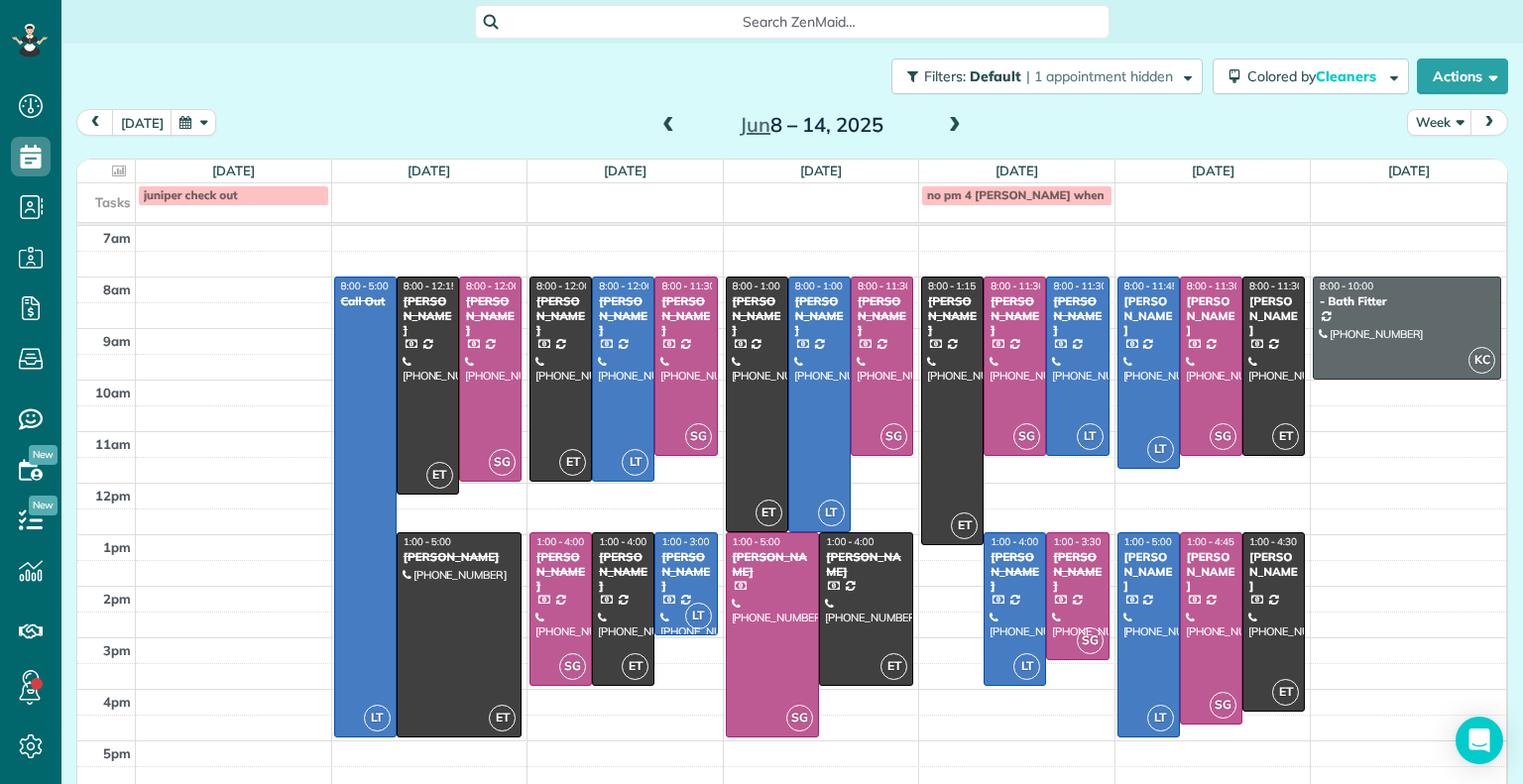 click at bounding box center (955, 126) 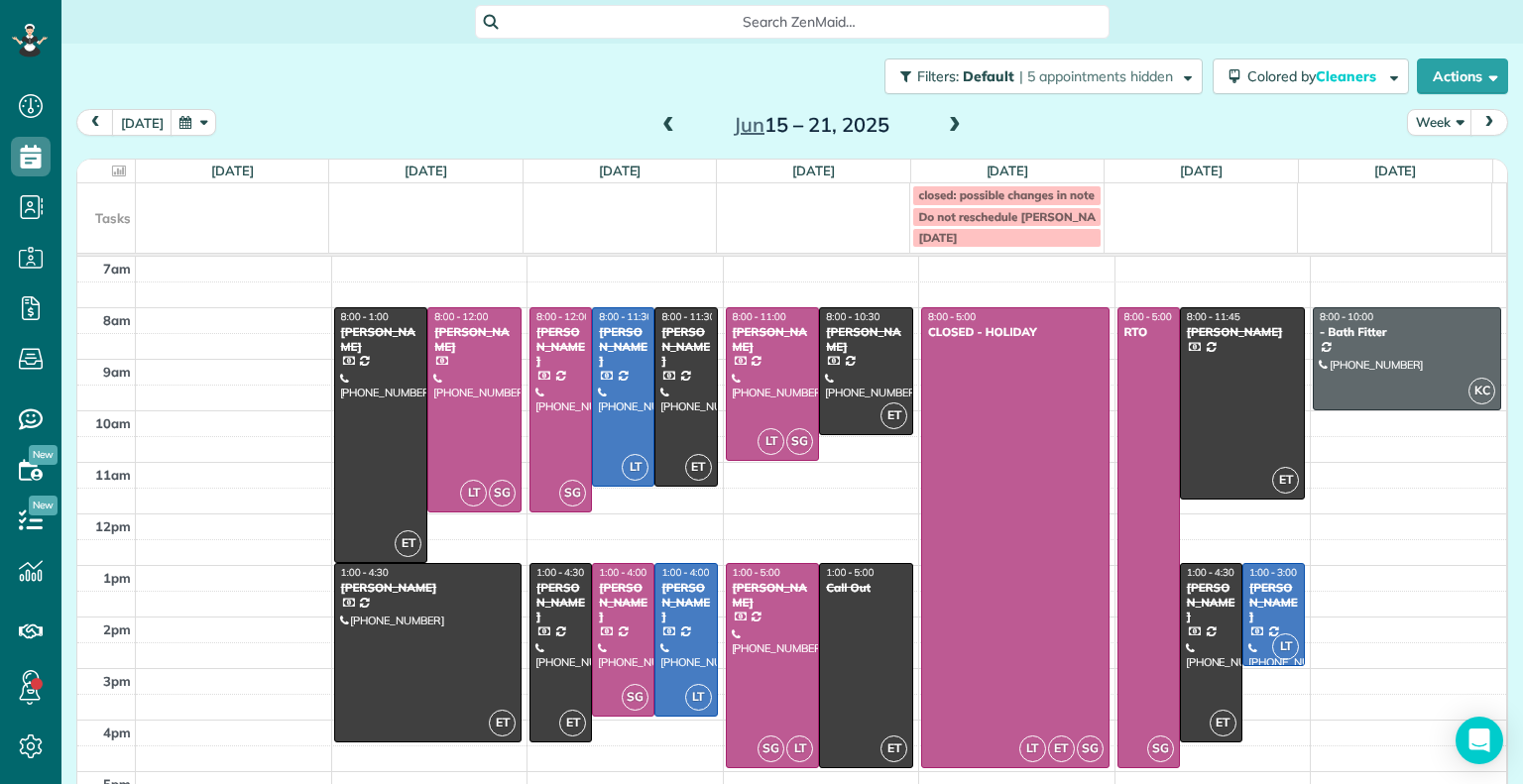 click at bounding box center [955, 126] 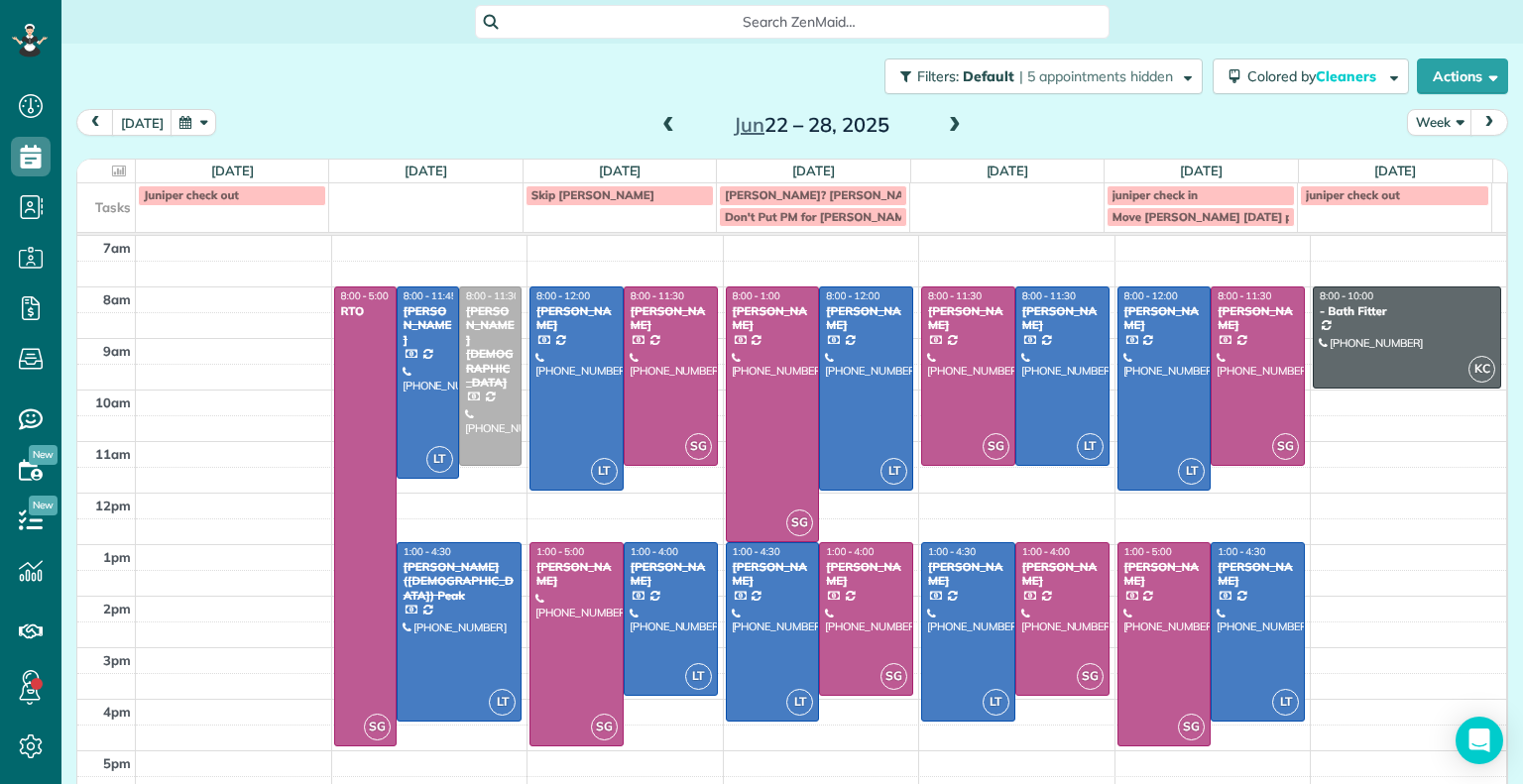 click at bounding box center (955, 126) 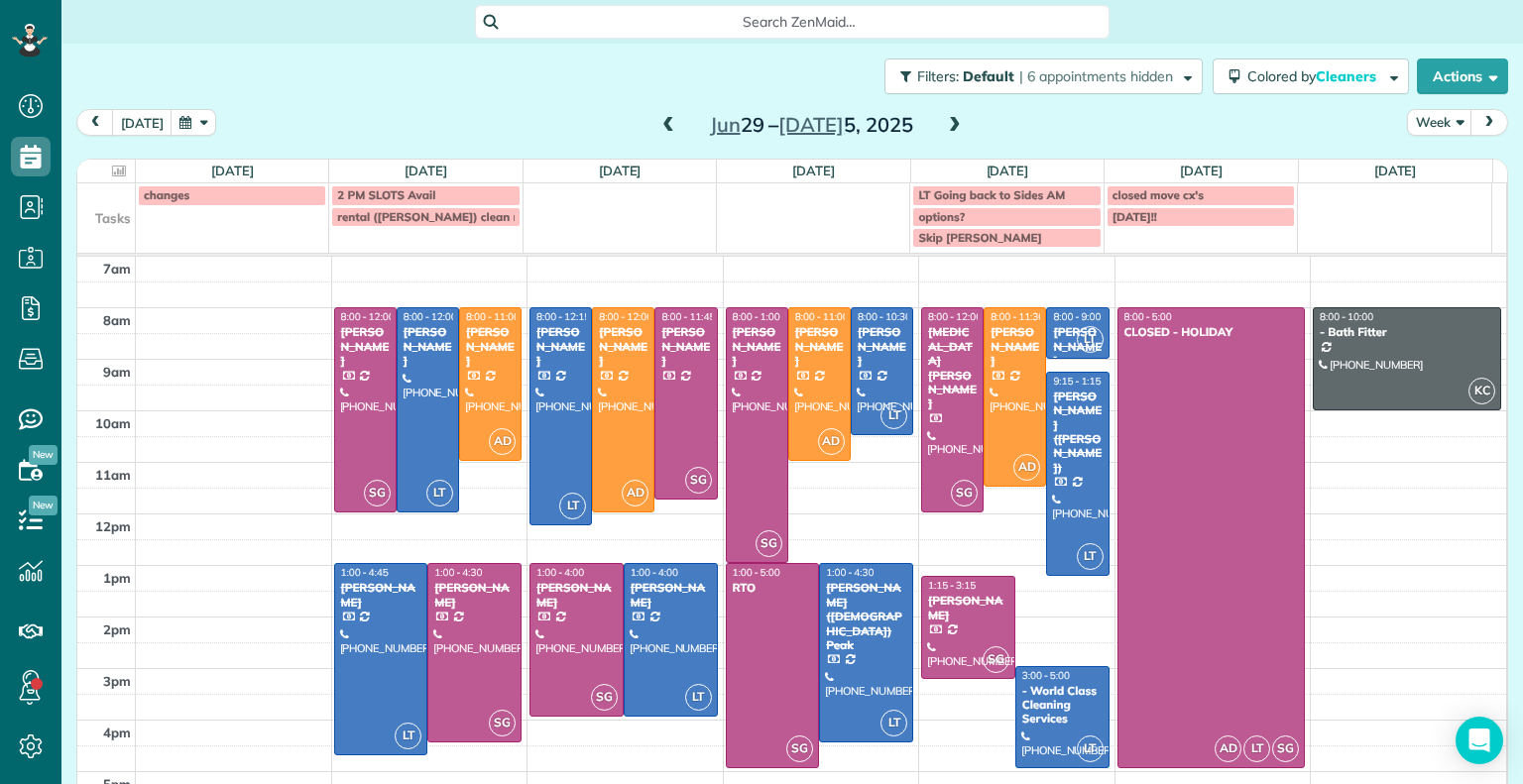 click at bounding box center (955, 126) 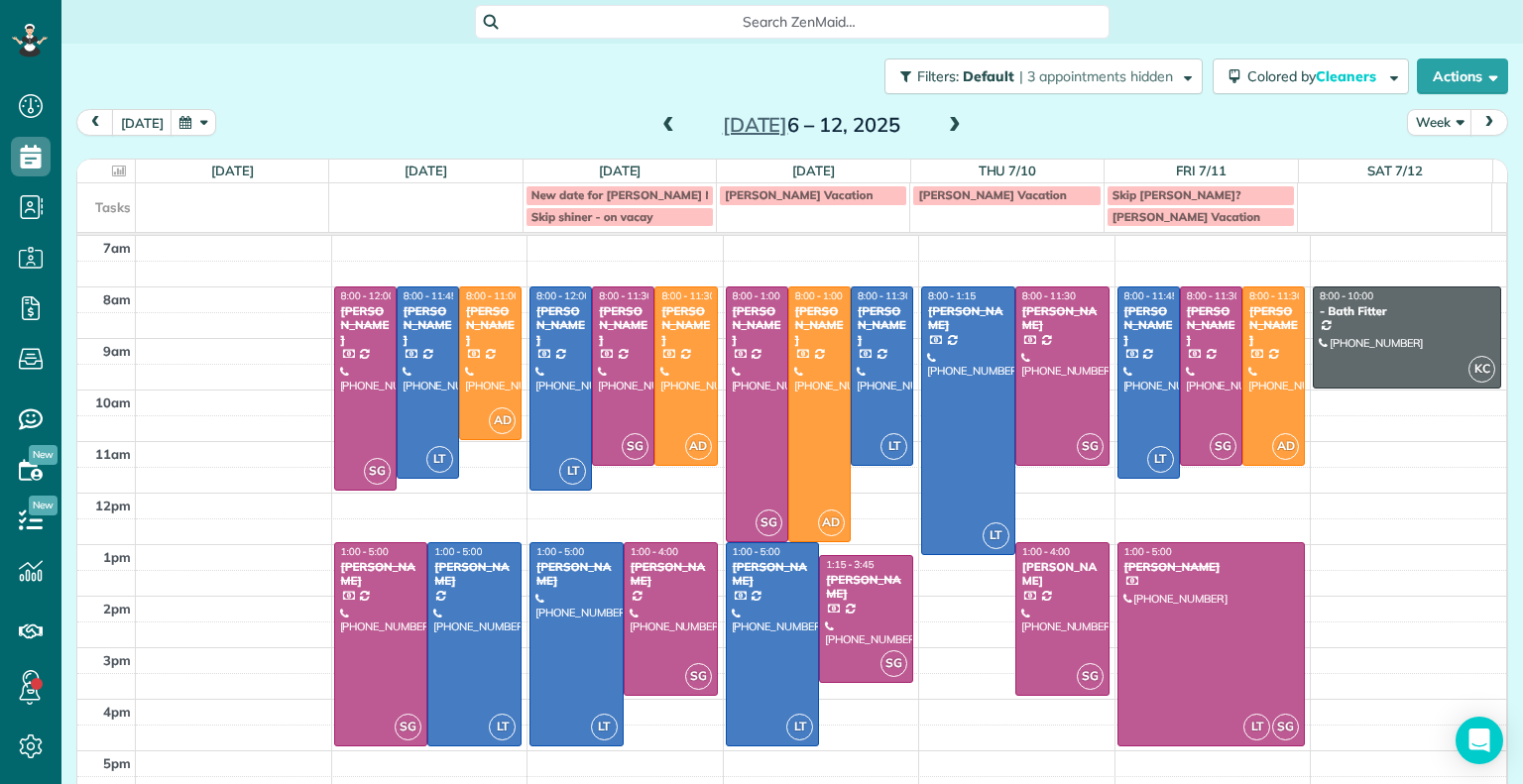 click at bounding box center (955, 126) 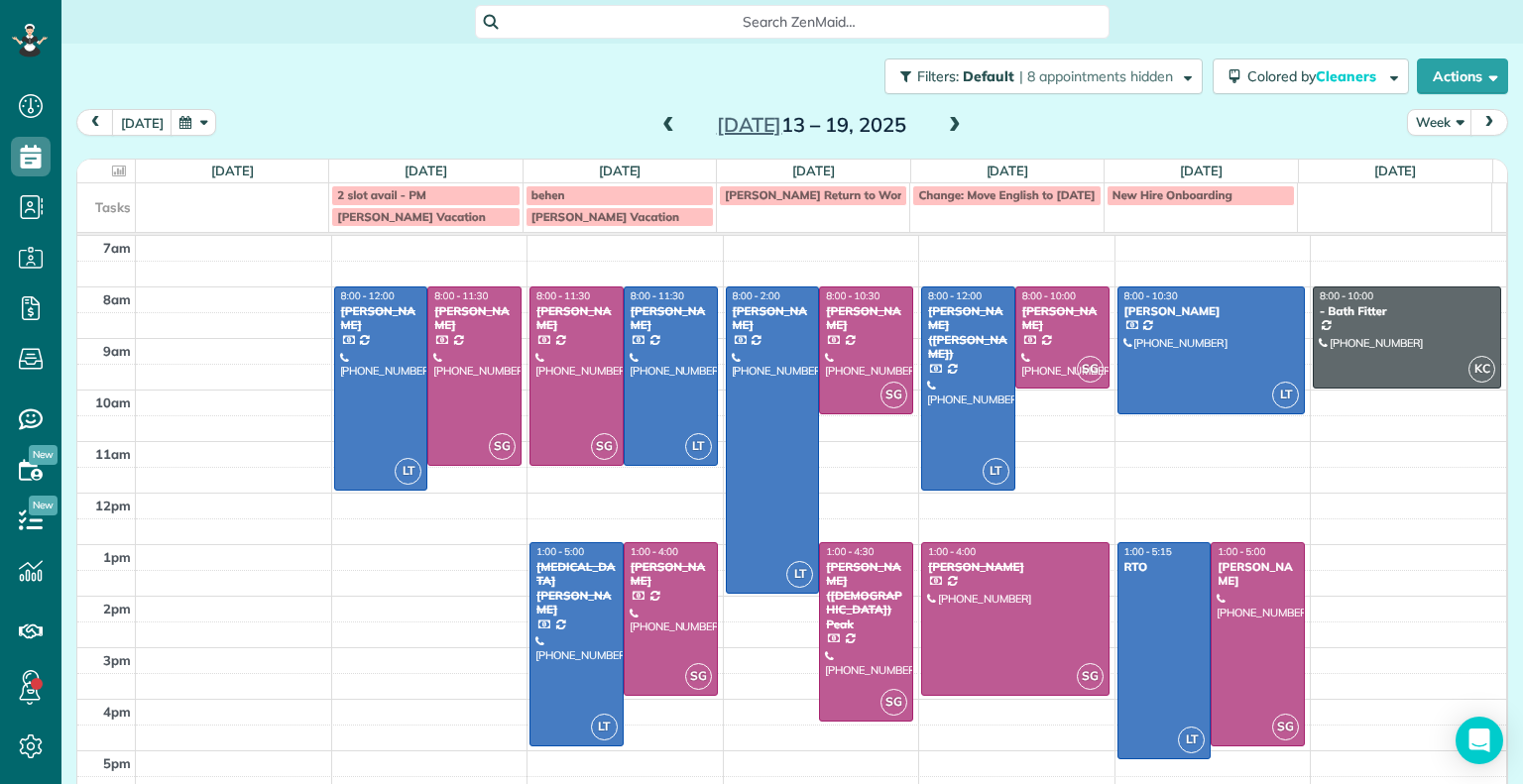 click at bounding box center [955, 126] 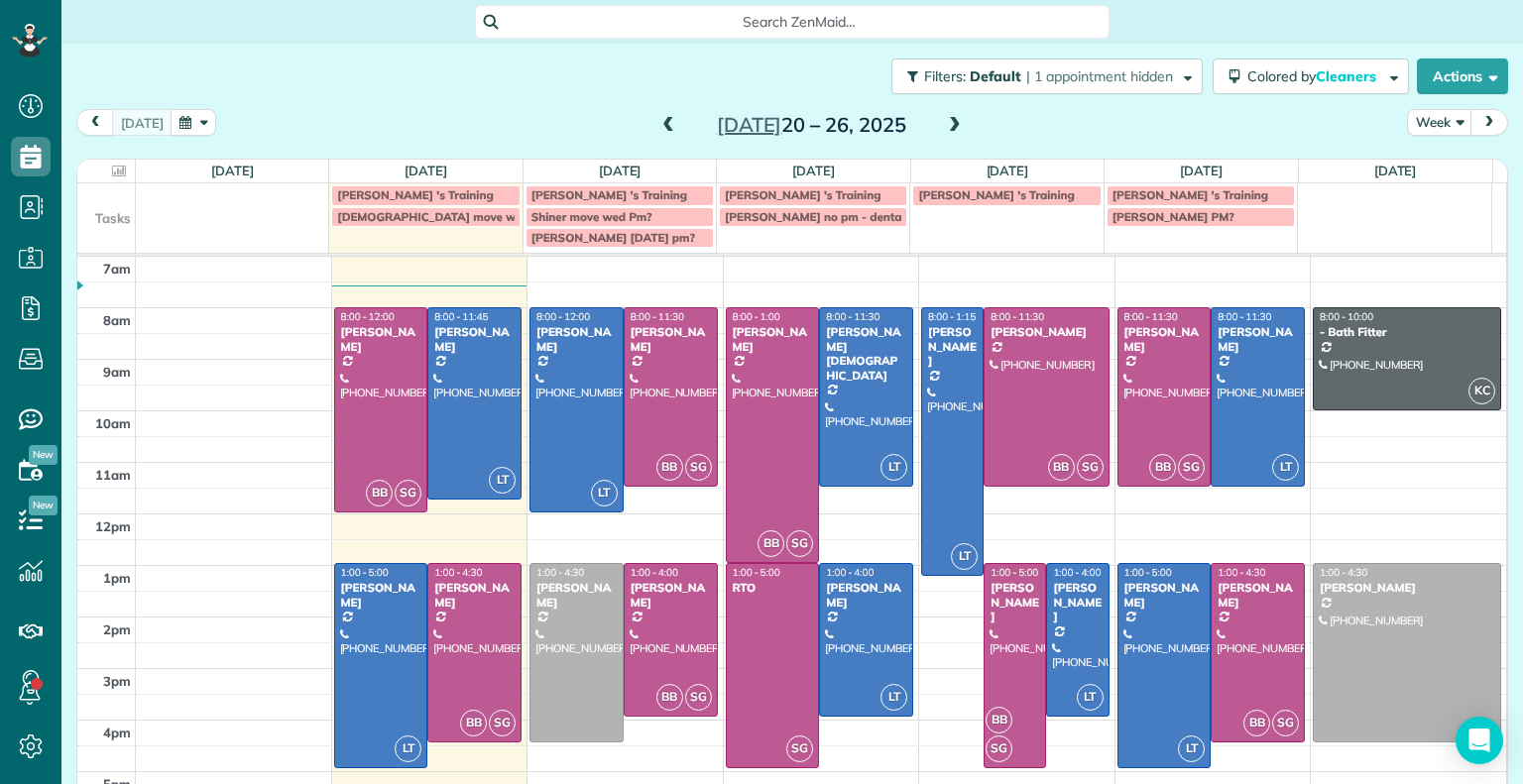 click at bounding box center [955, 126] 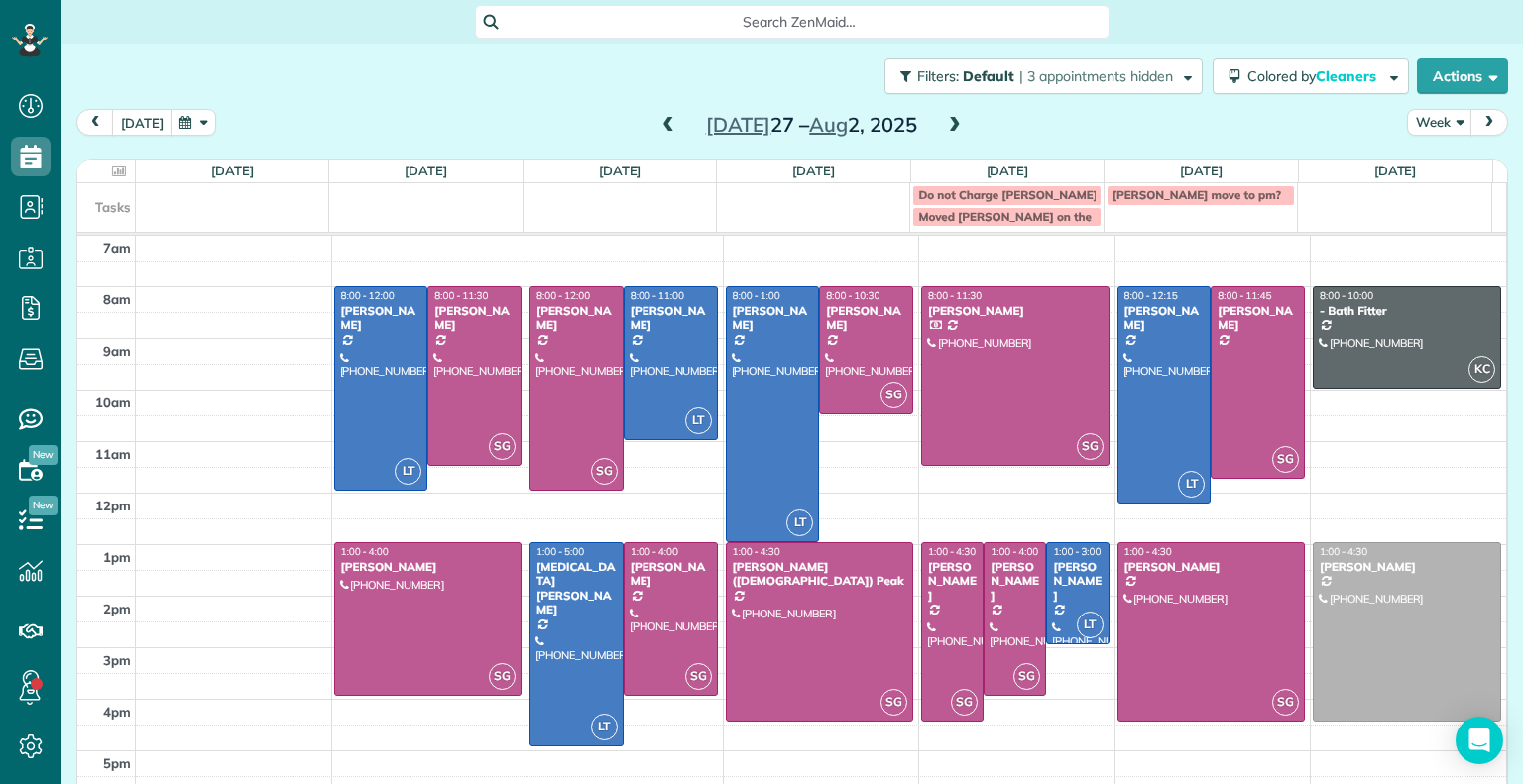 click at bounding box center (668, 126) 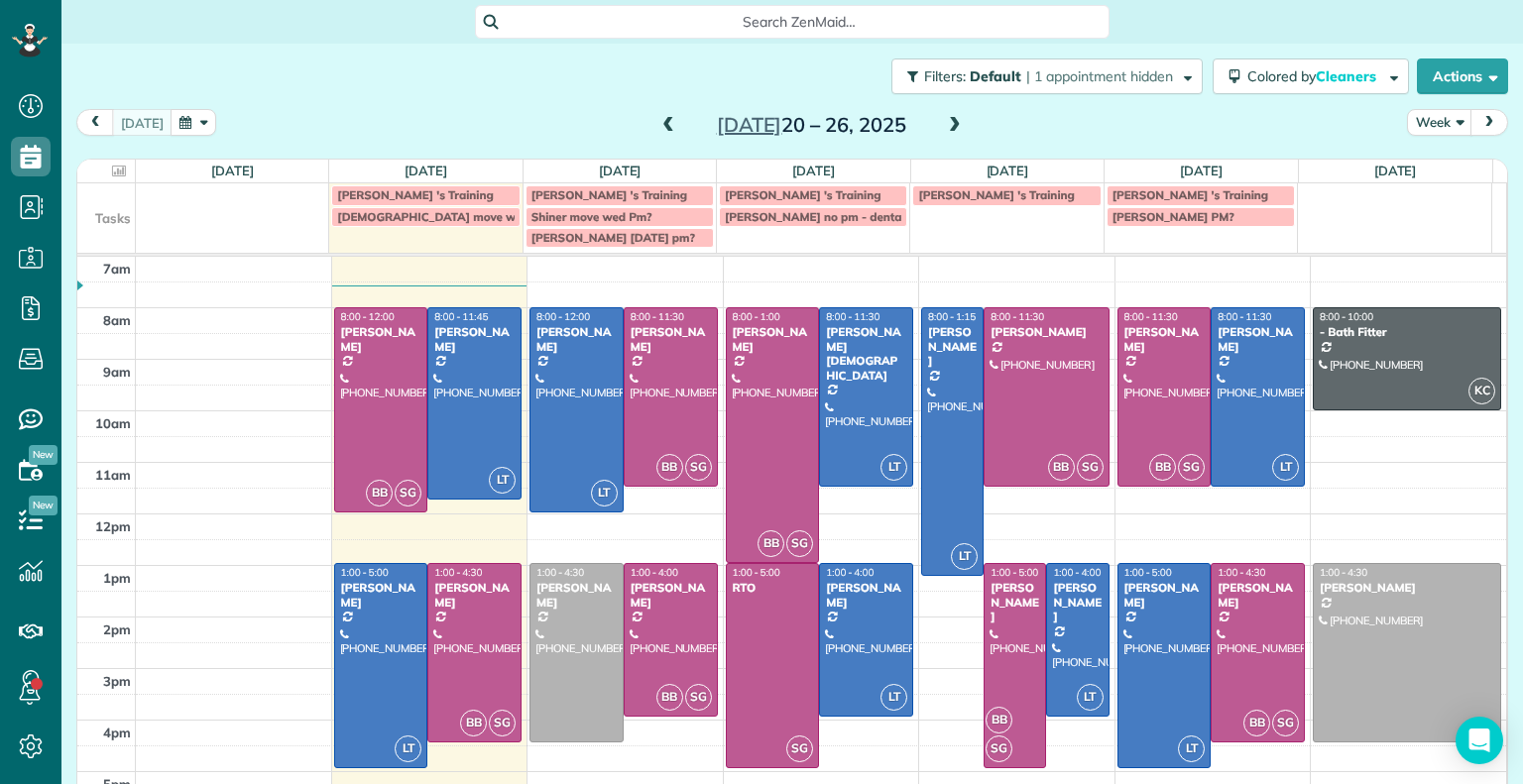 click at bounding box center (955, 126) 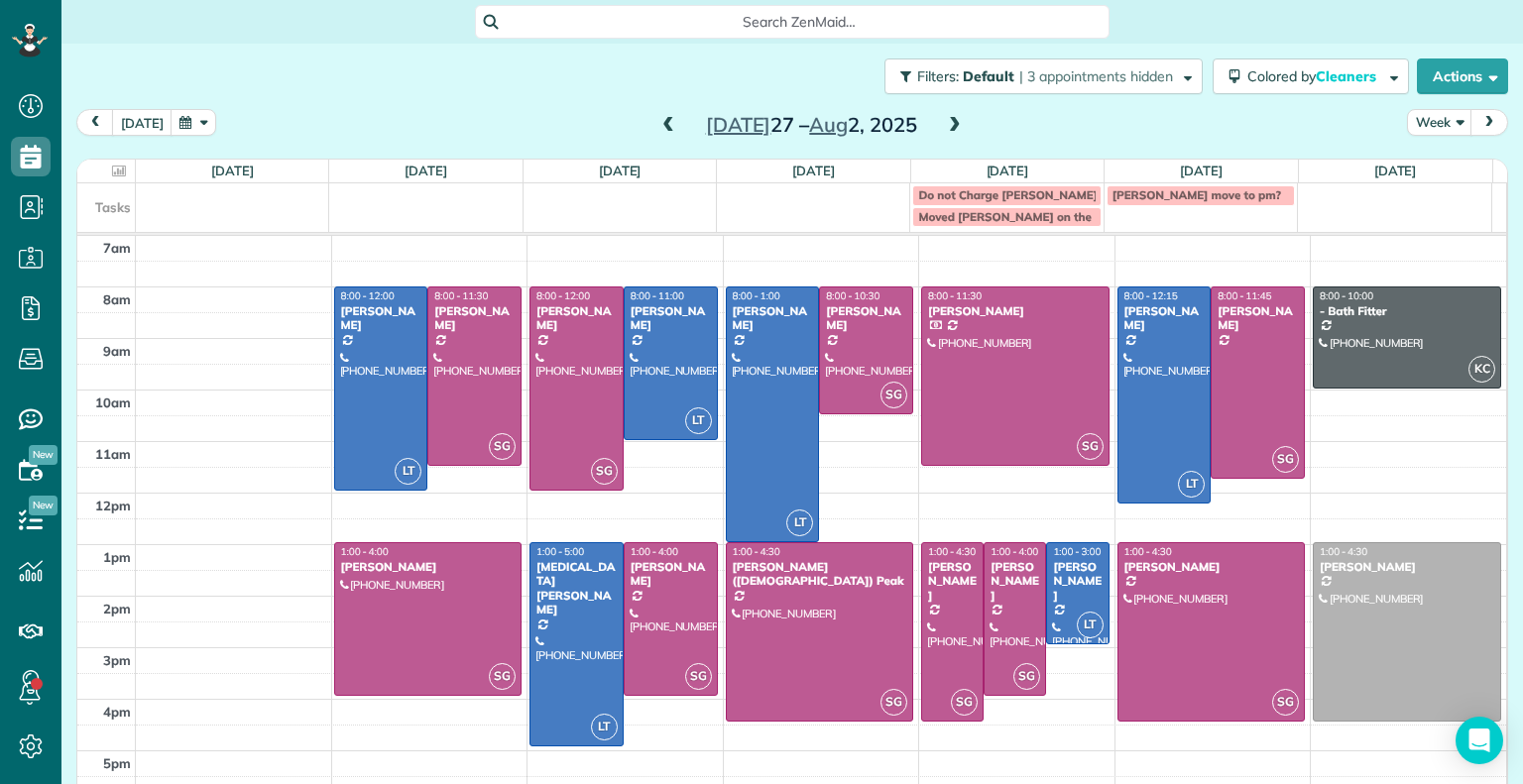 click at bounding box center (668, 126) 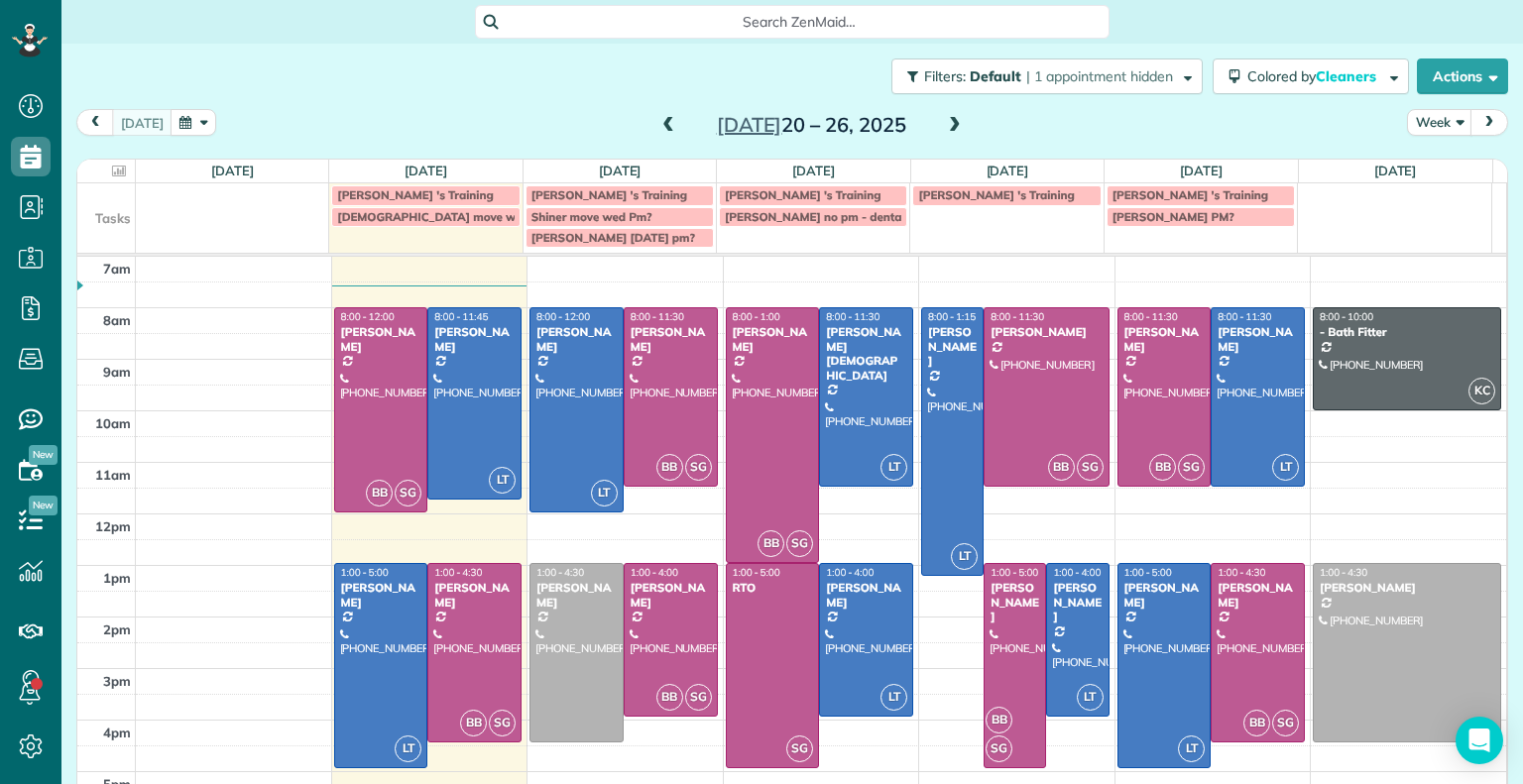 click at bounding box center (955, 126) 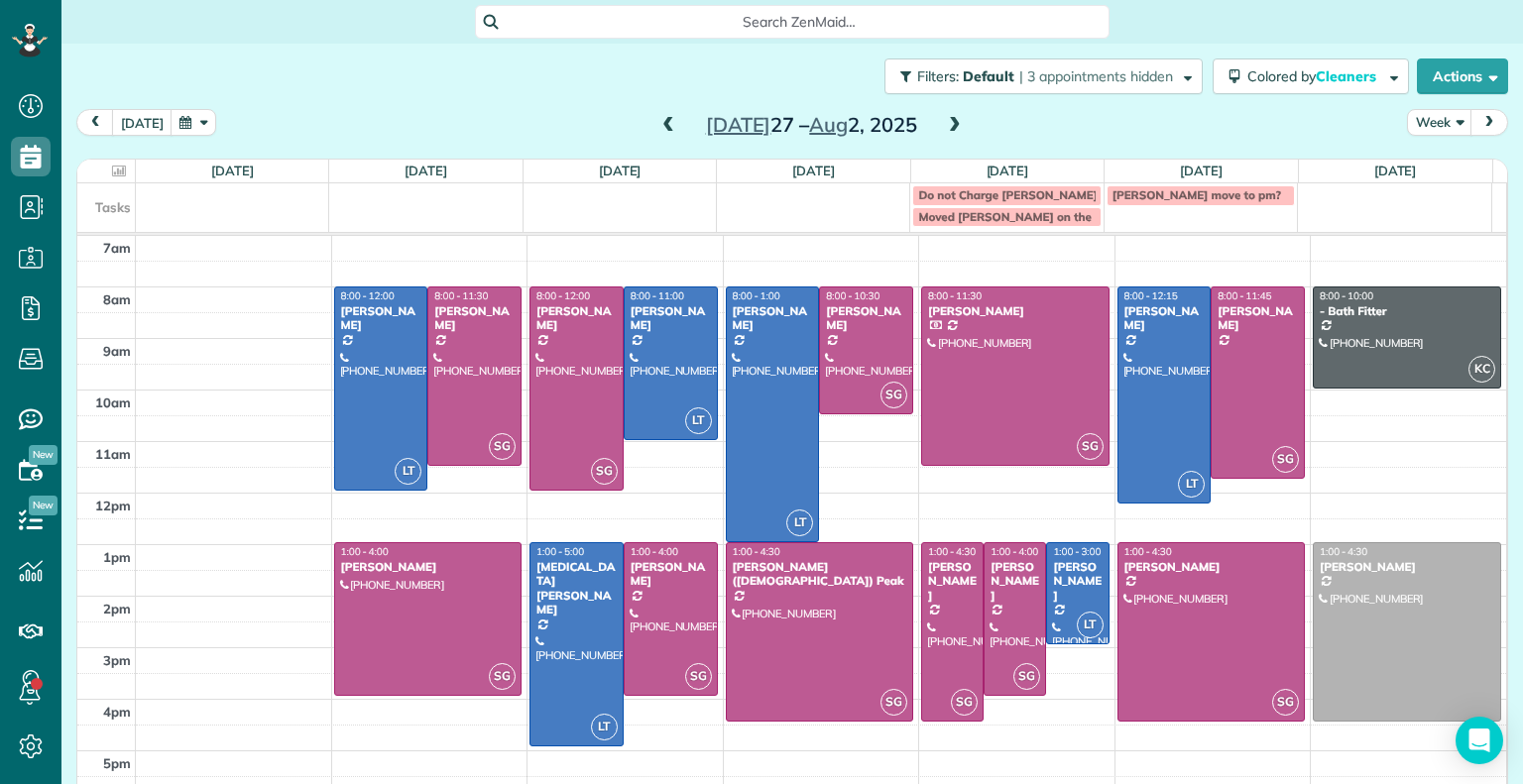 click at bounding box center [668, 126] 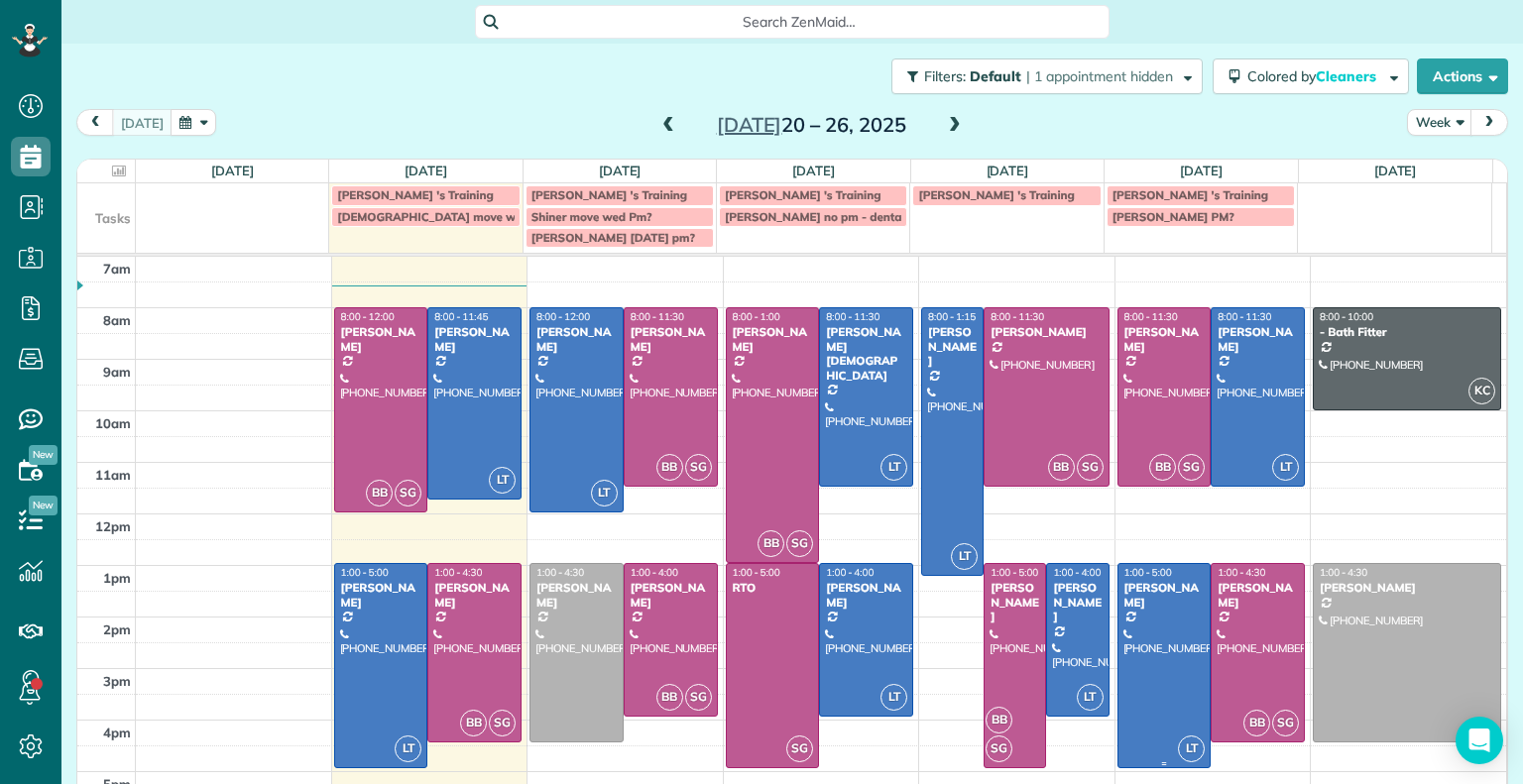 click at bounding box center (1164, 665) 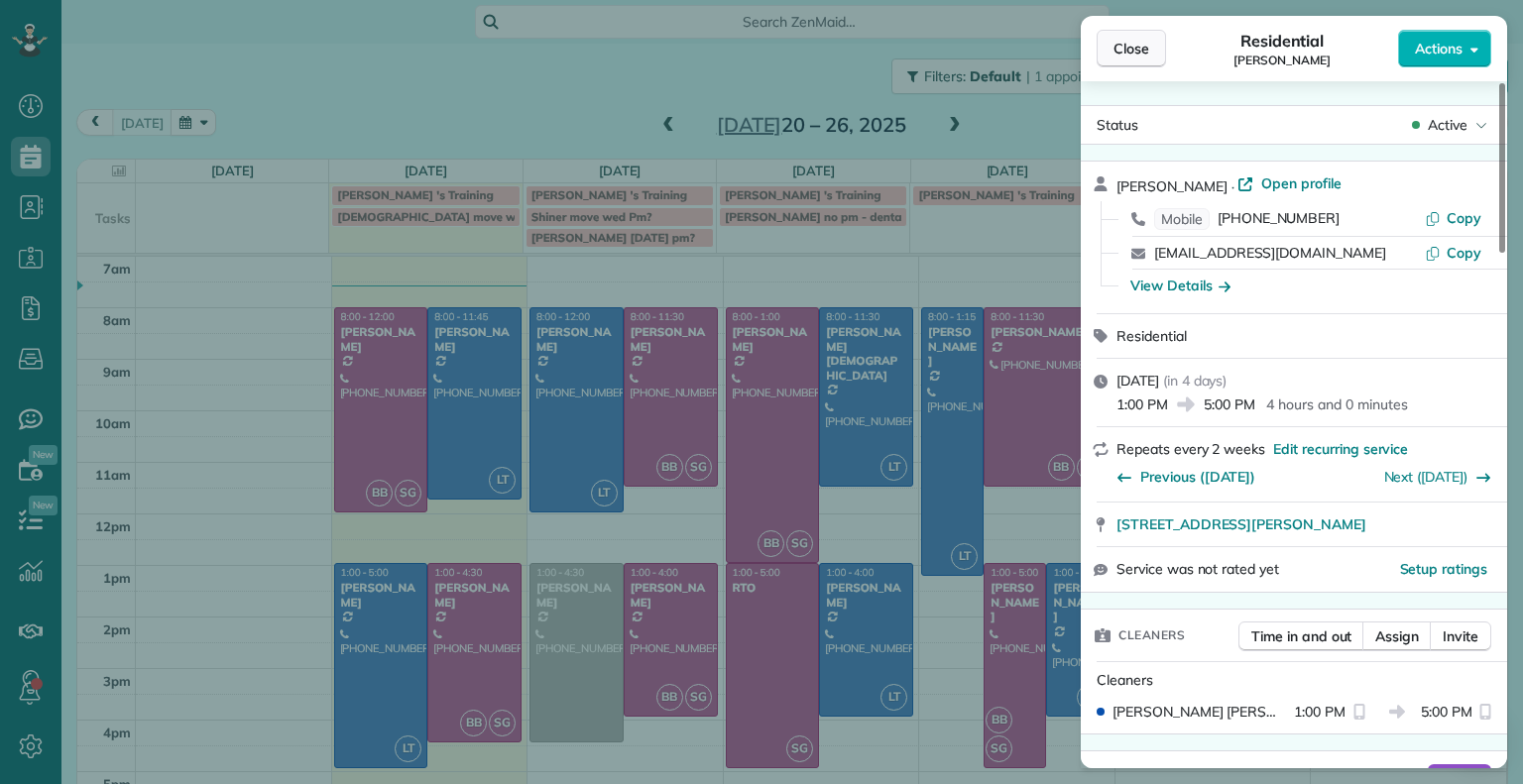 click on "Close" at bounding box center [1131, 49] 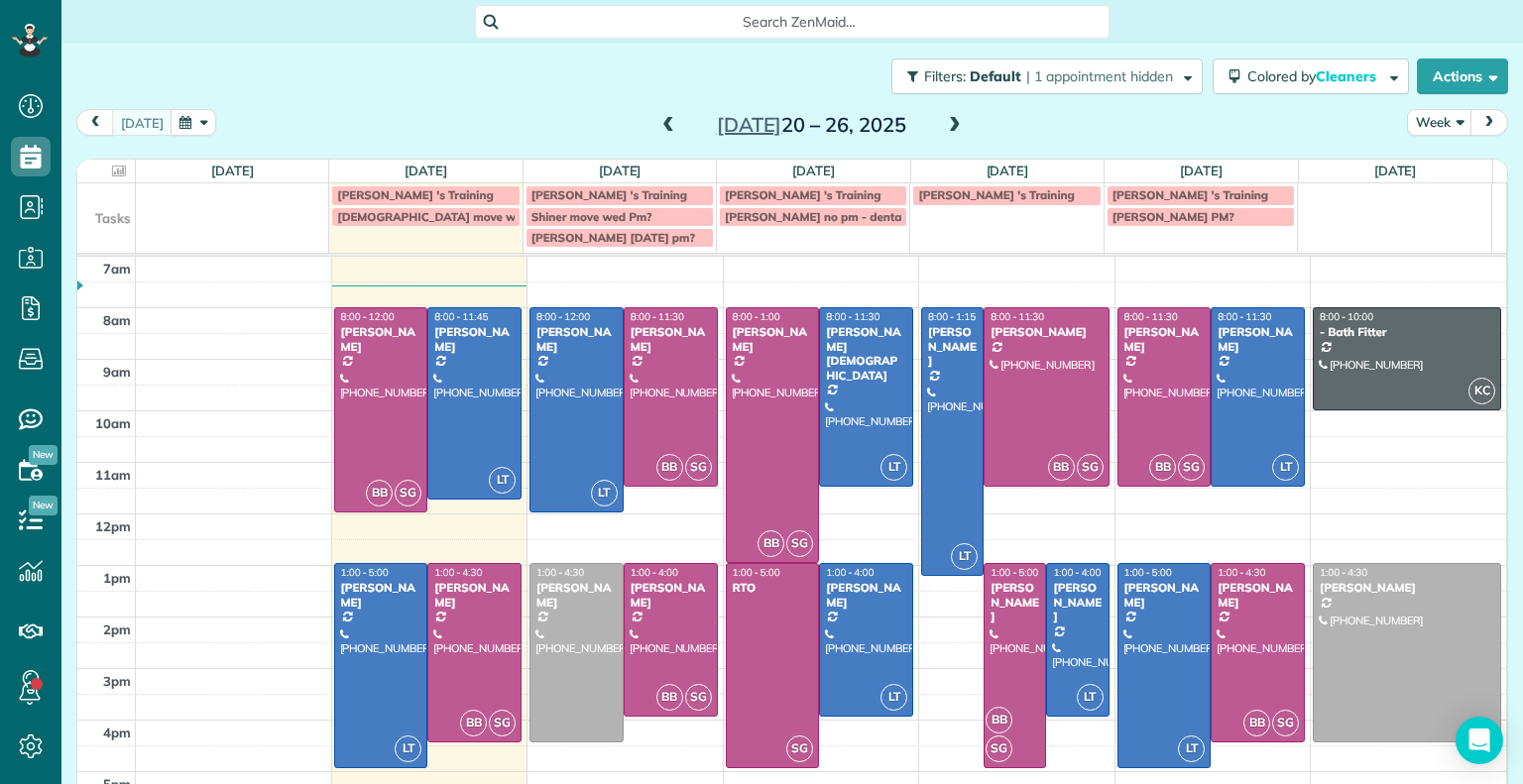click at bounding box center [668, 126] 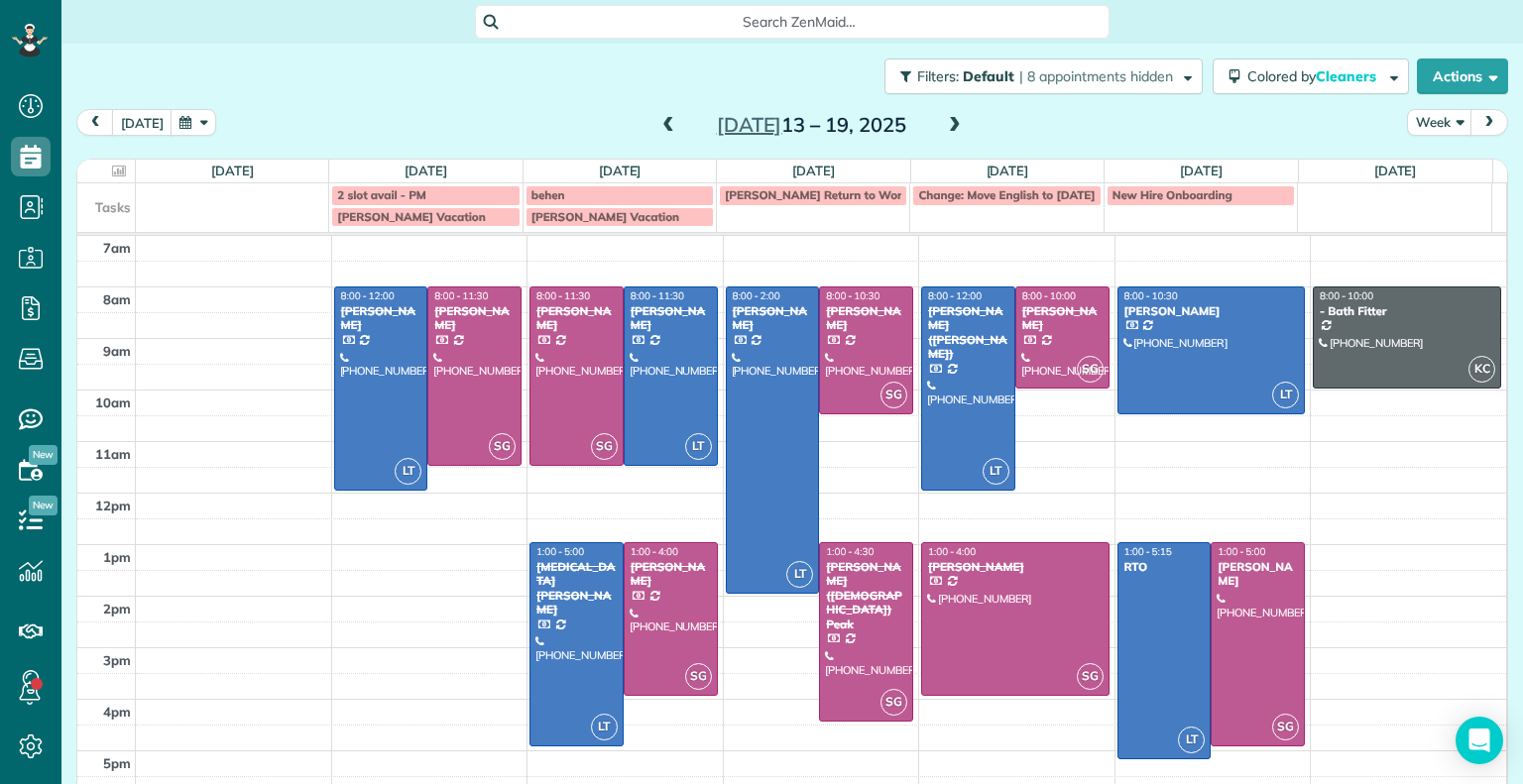 click at bounding box center (668, 126) 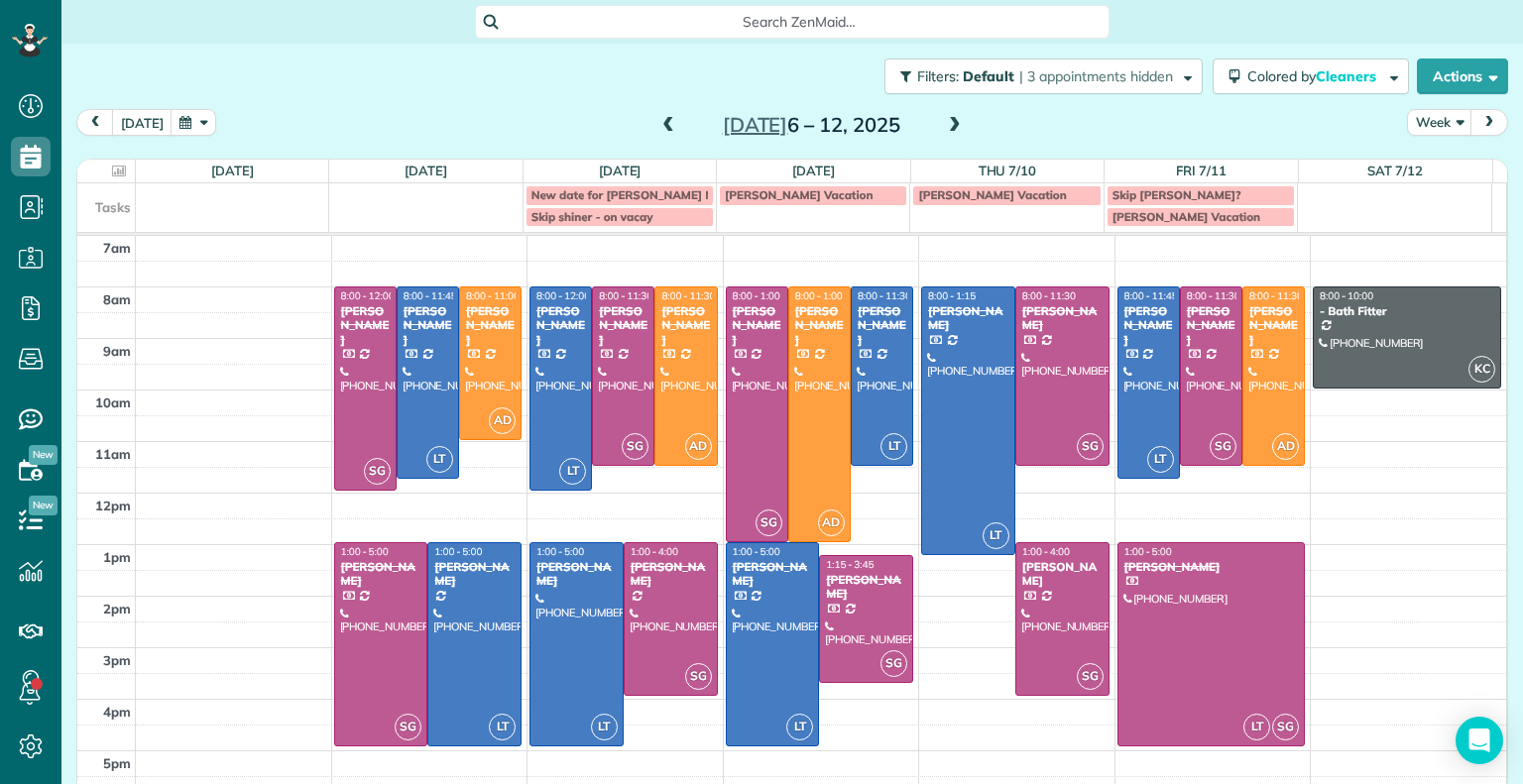 click at bounding box center (955, 126) 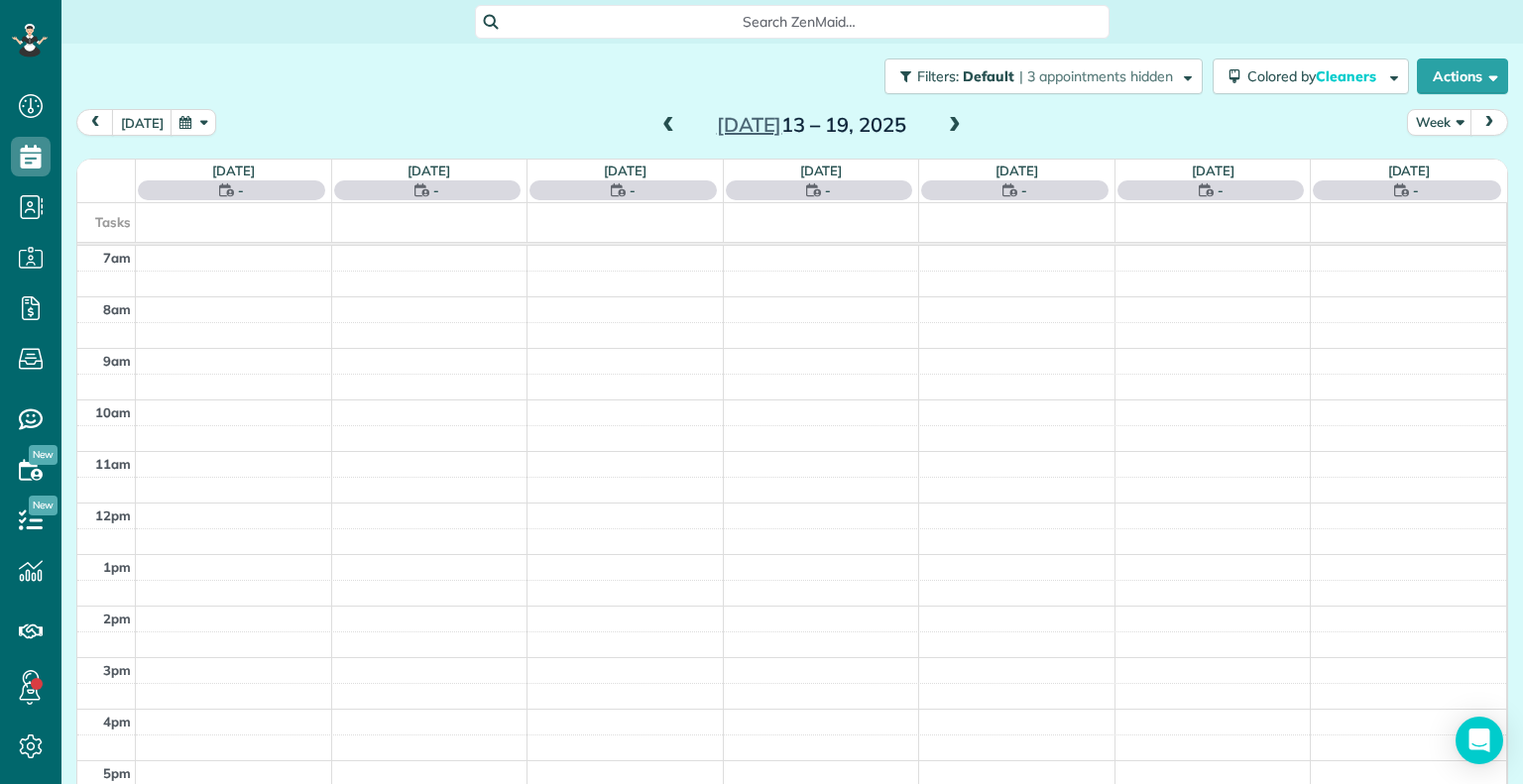 click at bounding box center [955, 126] 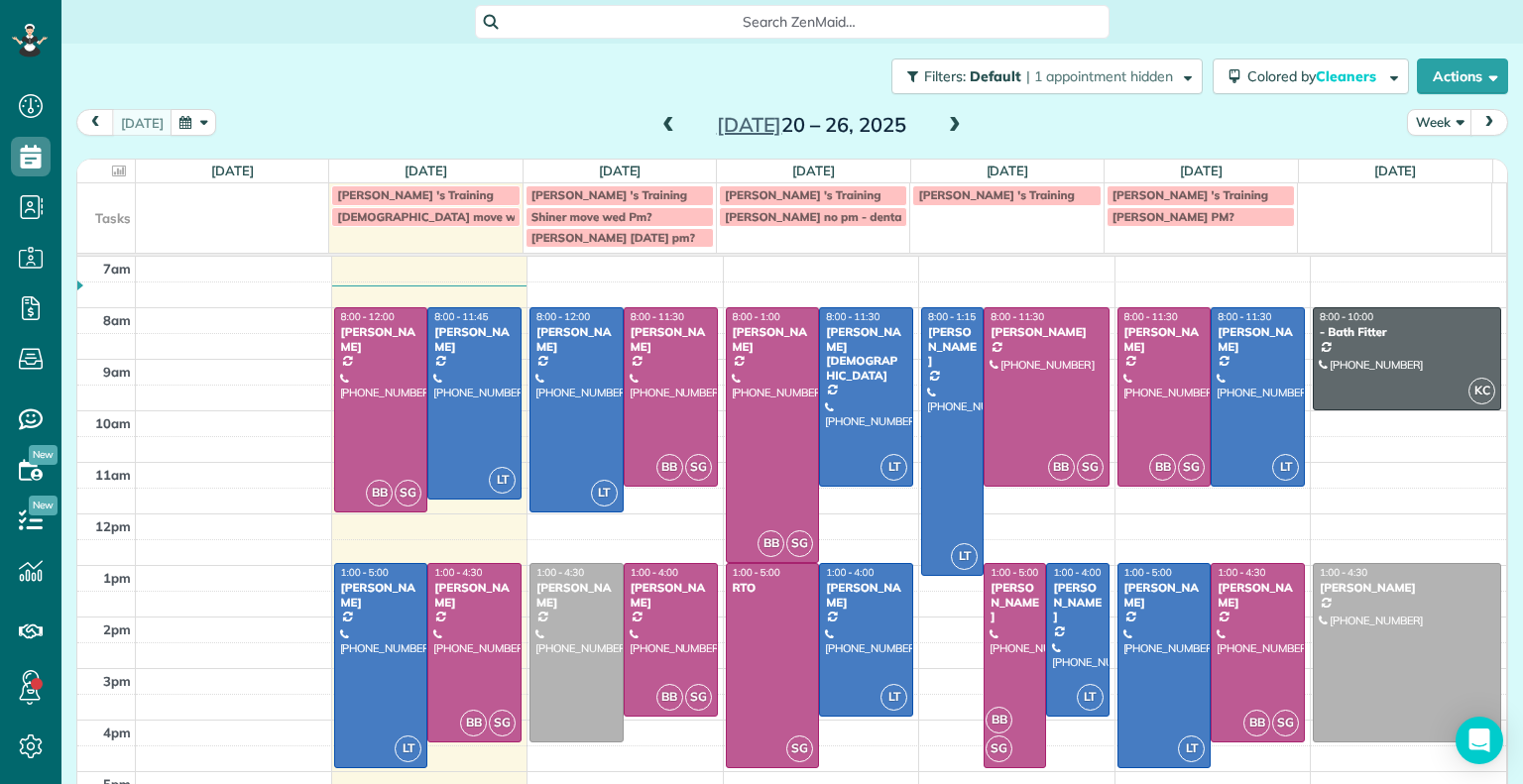 click at bounding box center (955, 126) 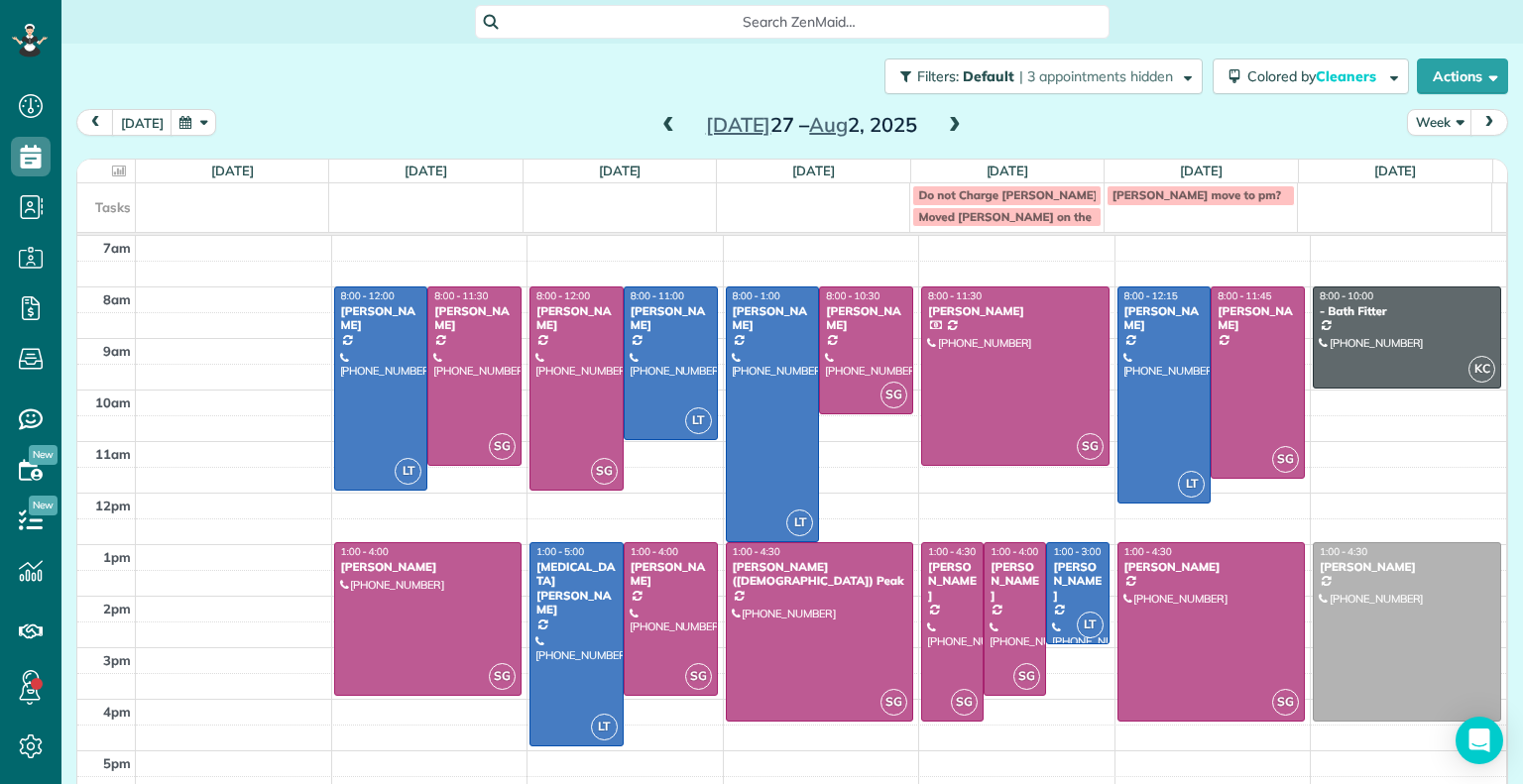 click at bounding box center [668, 126] 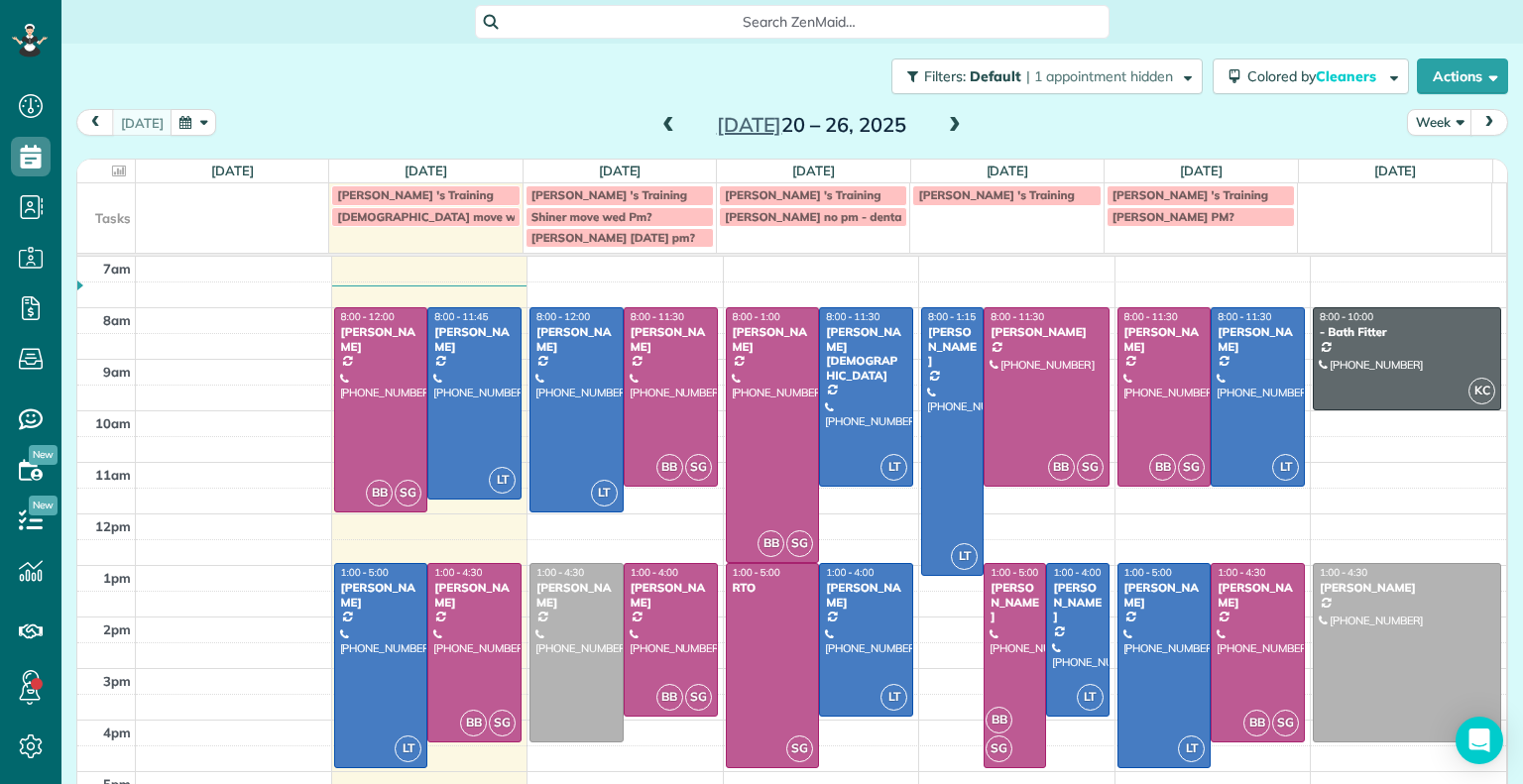 click at bounding box center (955, 126) 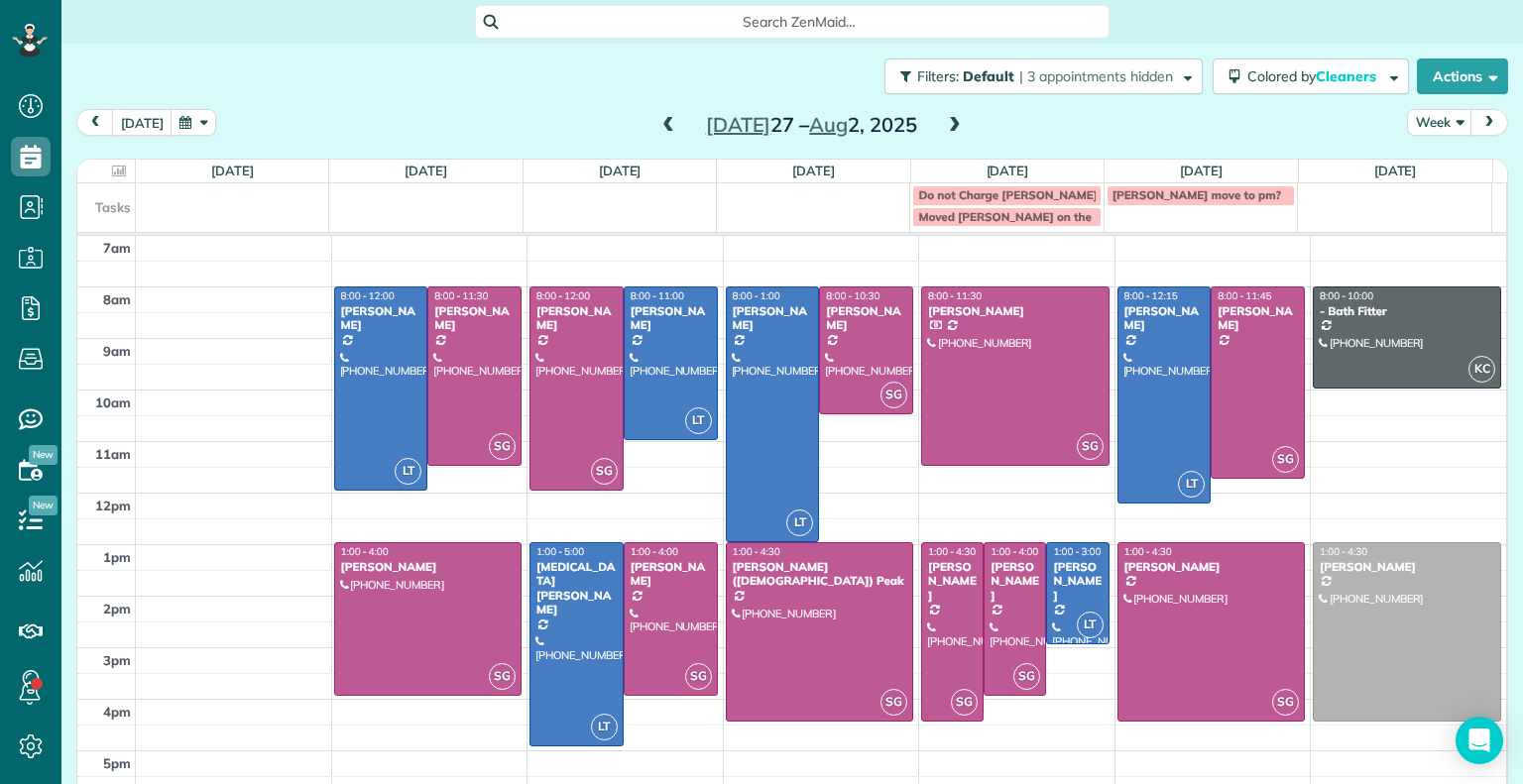 click at bounding box center (668, 126) 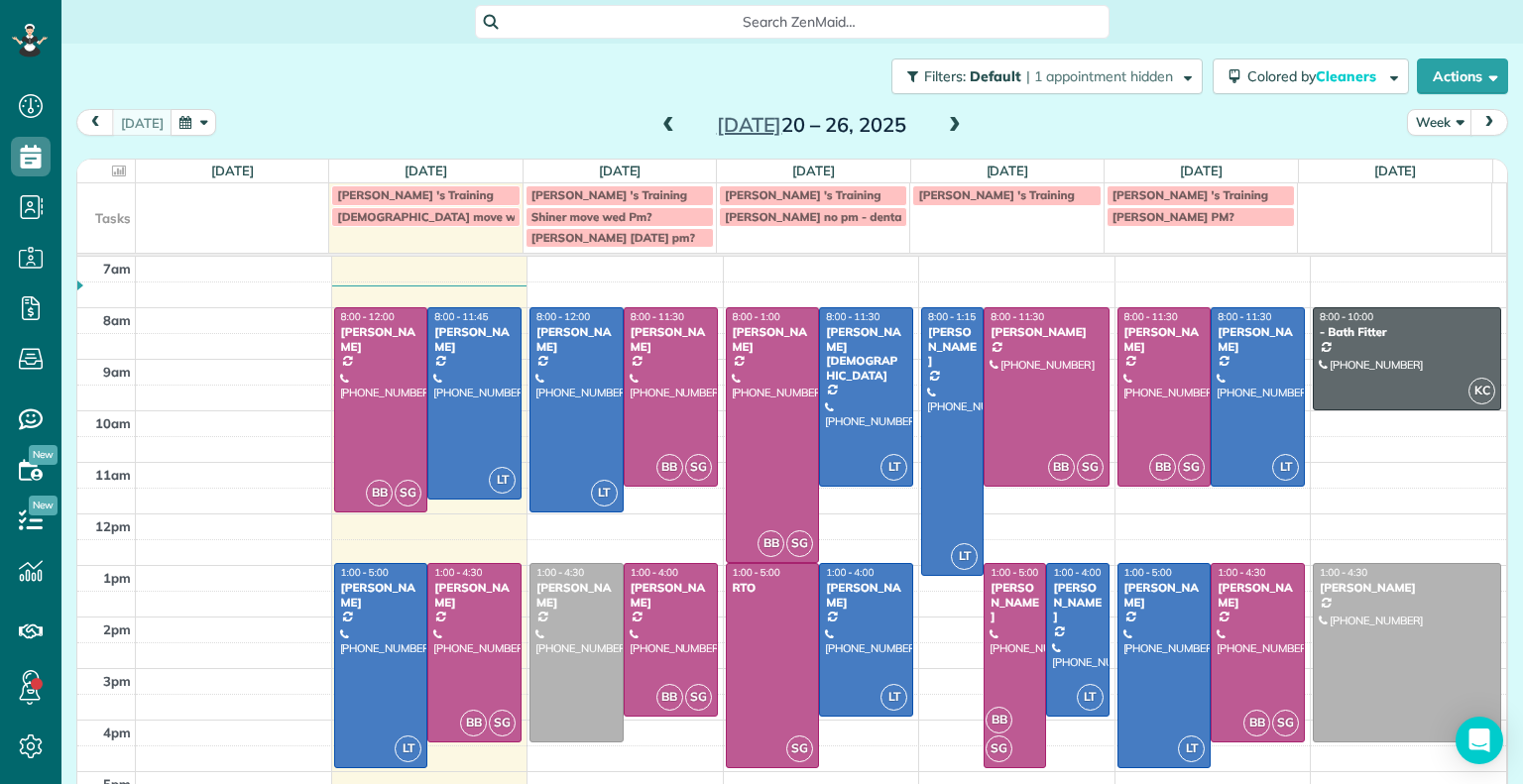 click at bounding box center (955, 126) 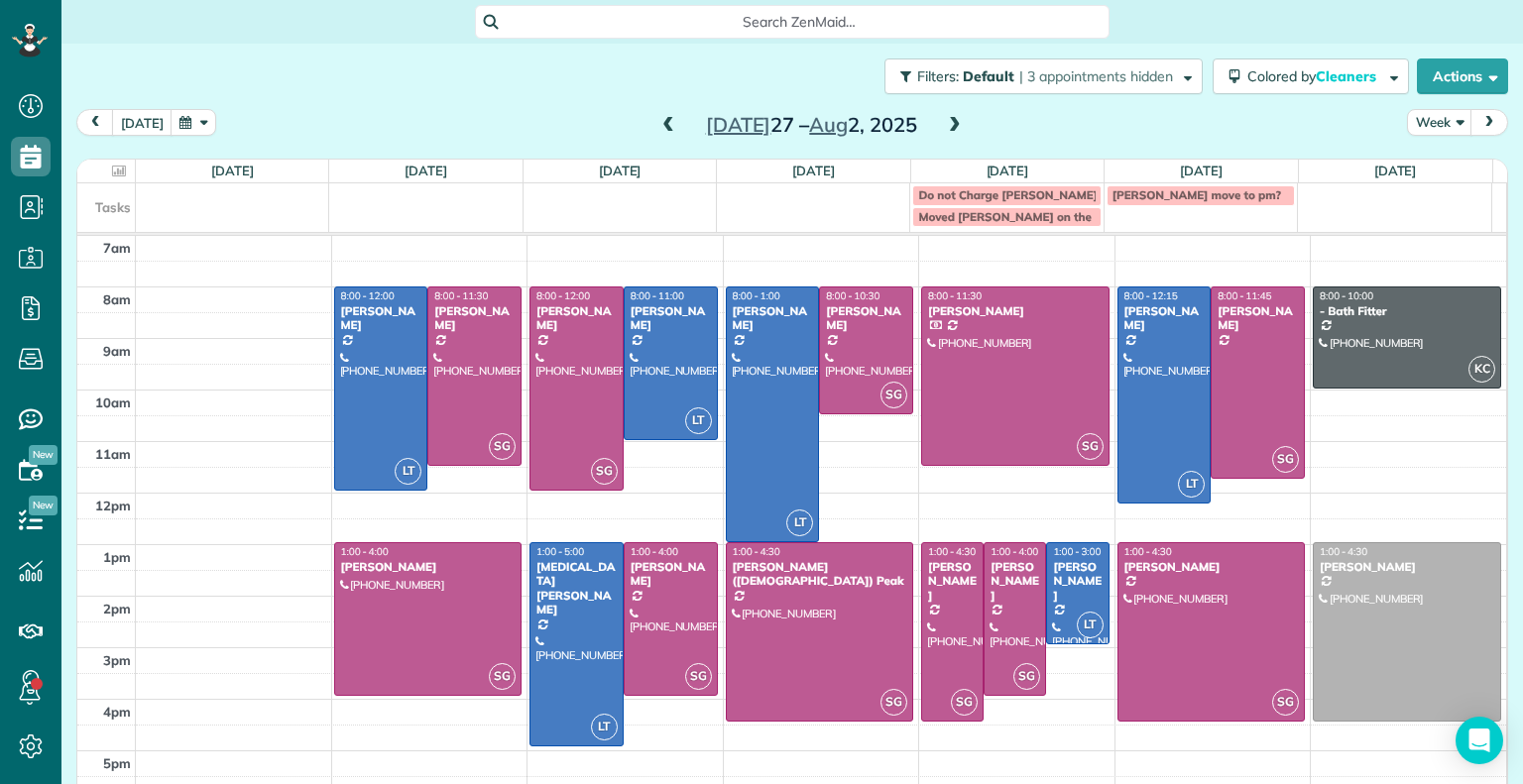 click at bounding box center [955, 126] 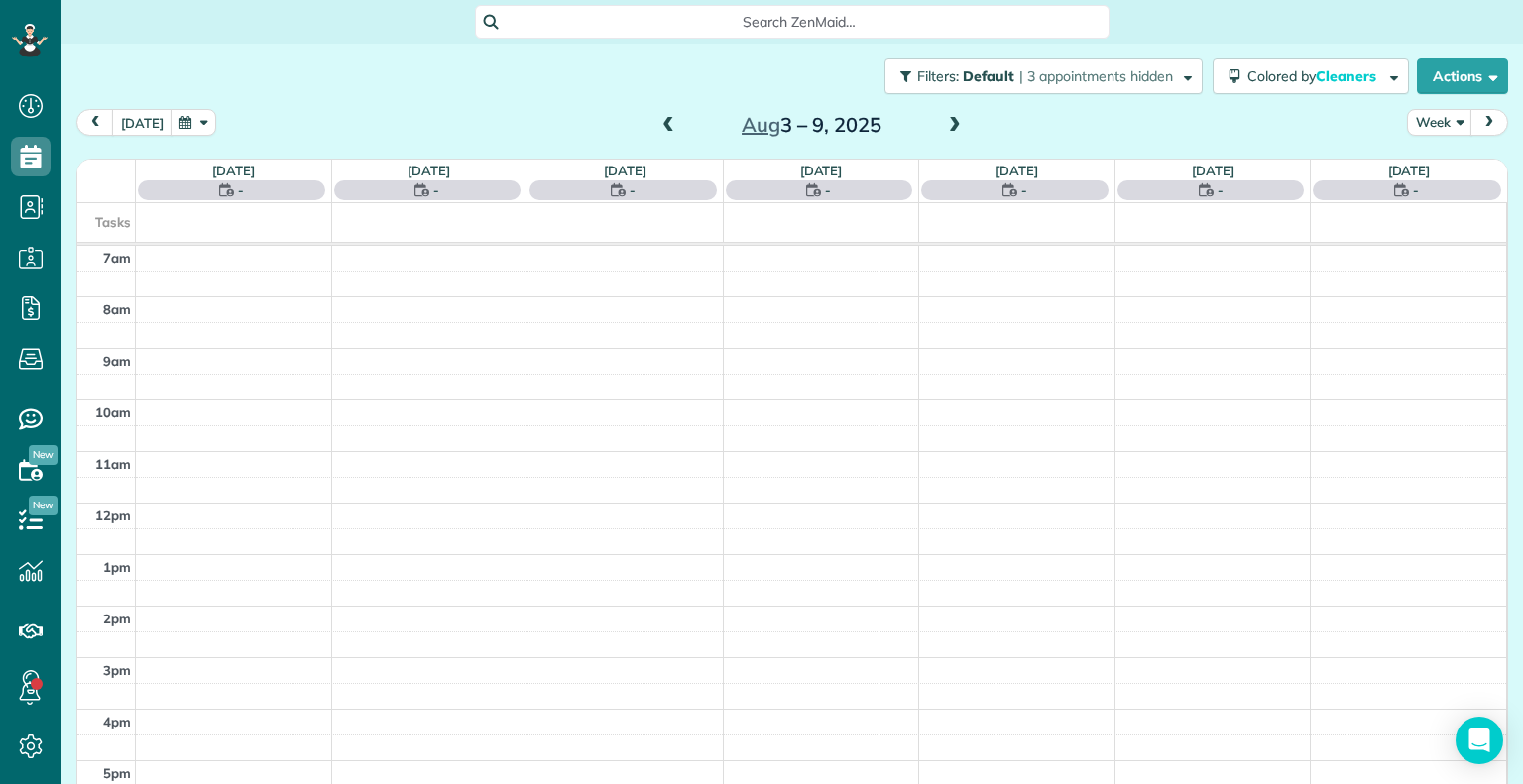click at bounding box center [668, 126] 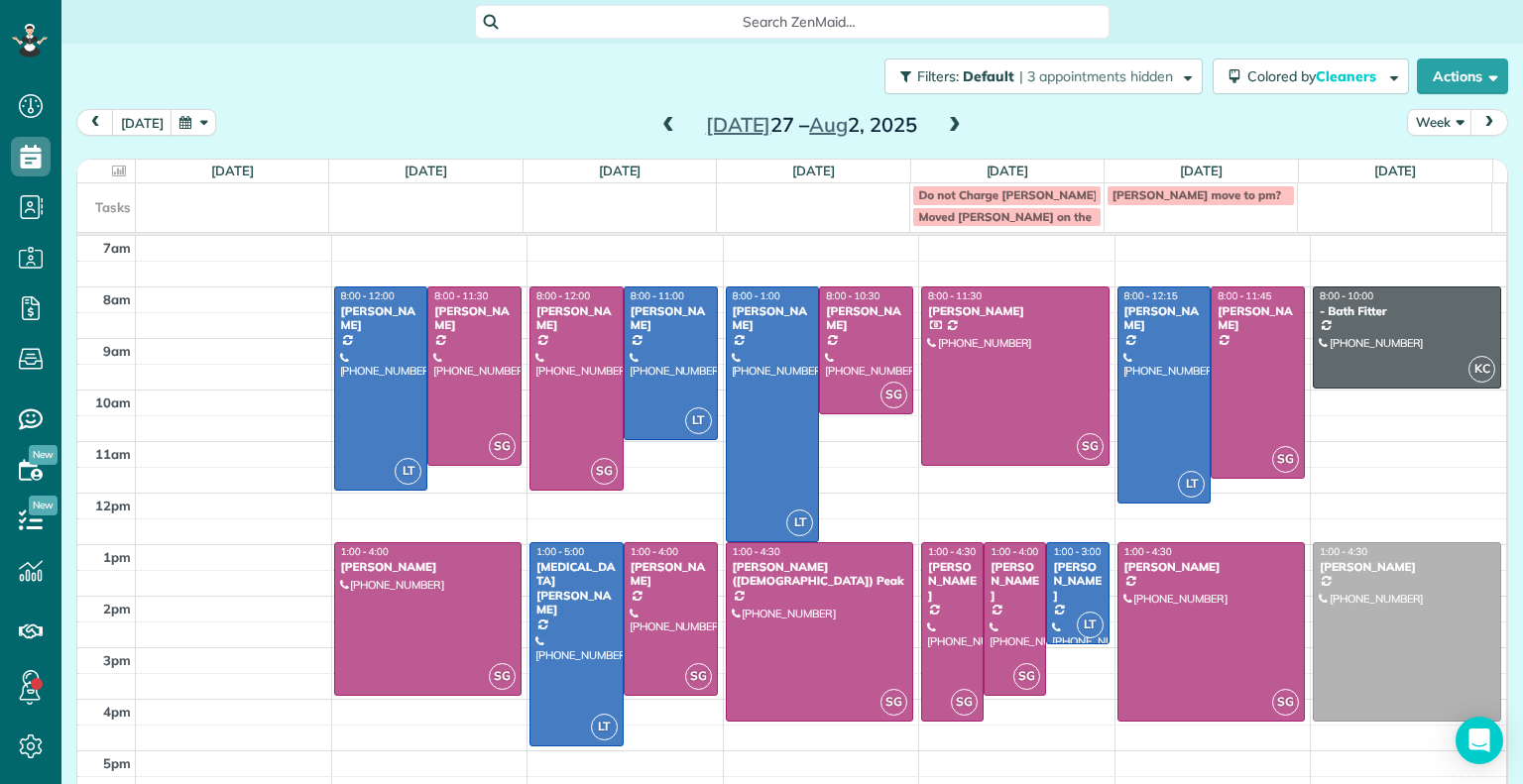 click at bounding box center (668, 126) 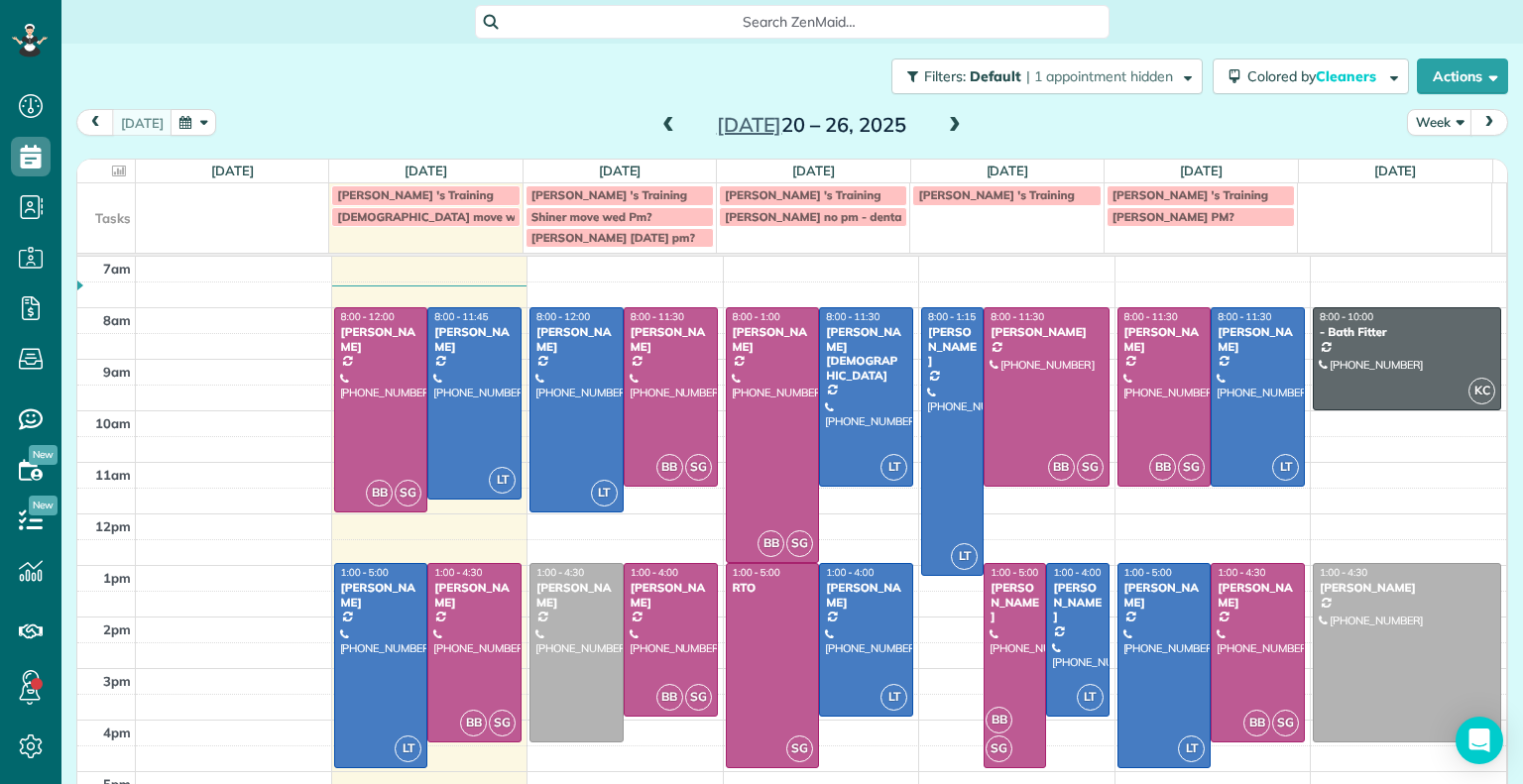 click at bounding box center [955, 126] 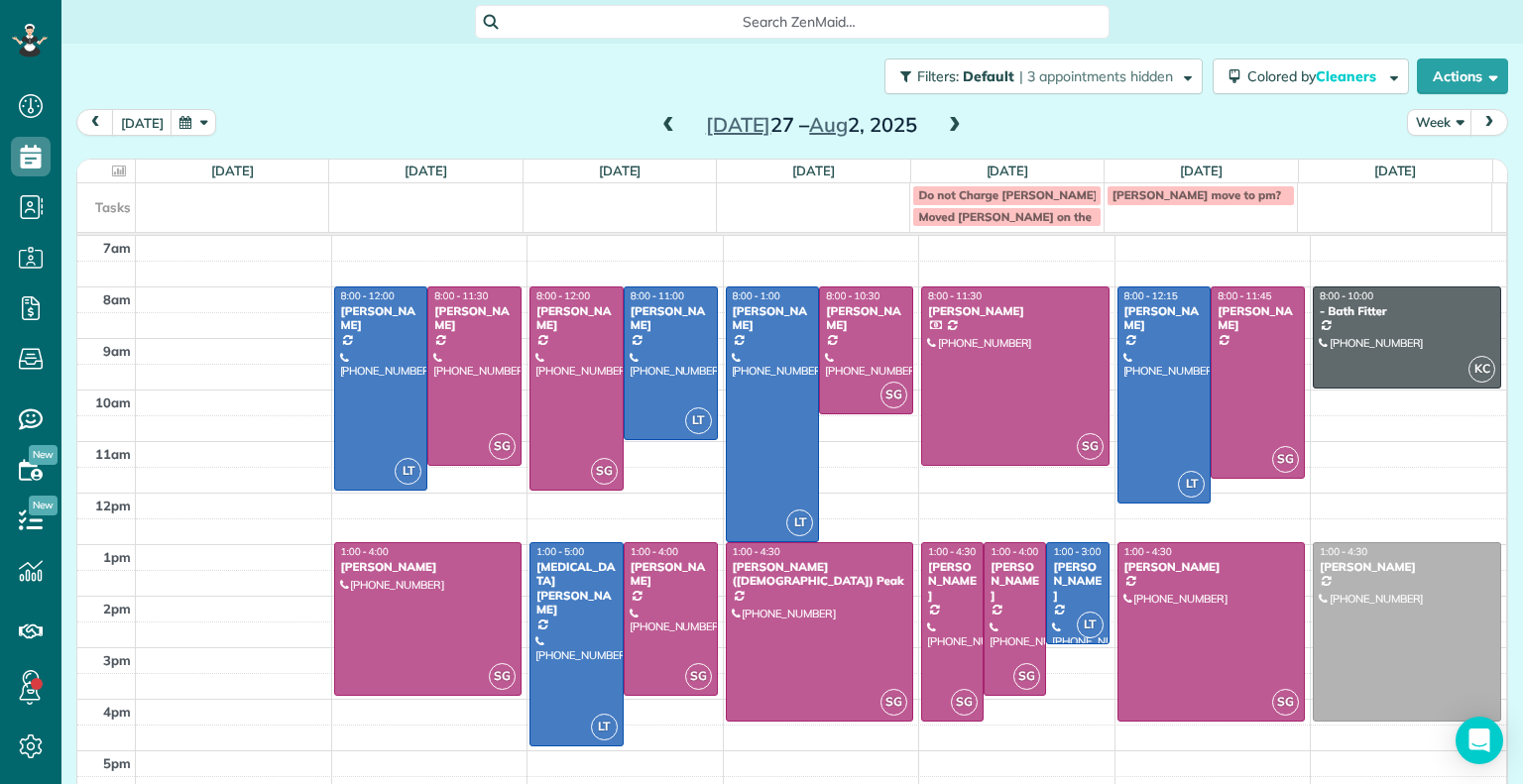 click at bounding box center (668, 126) 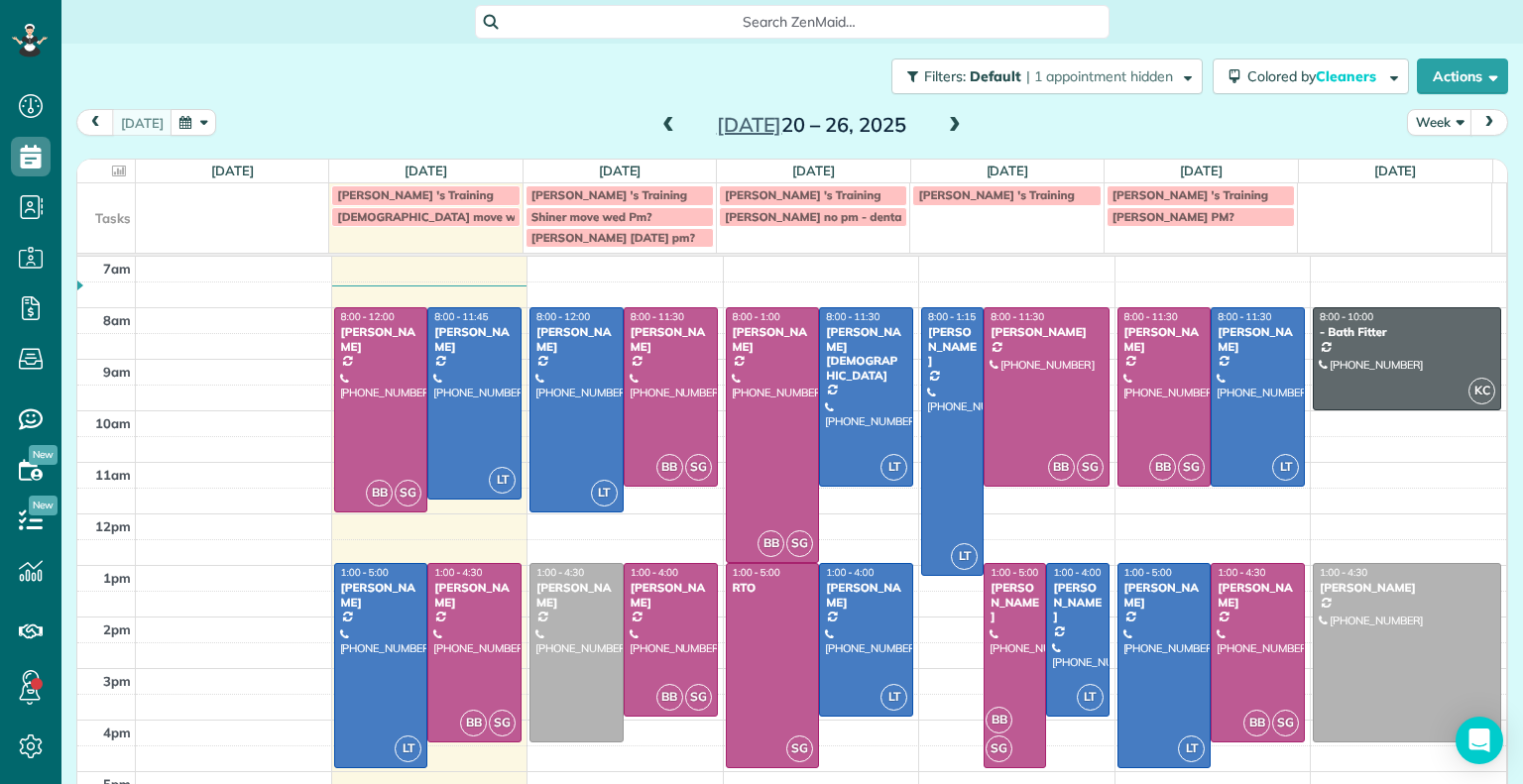 click at bounding box center [955, 126] 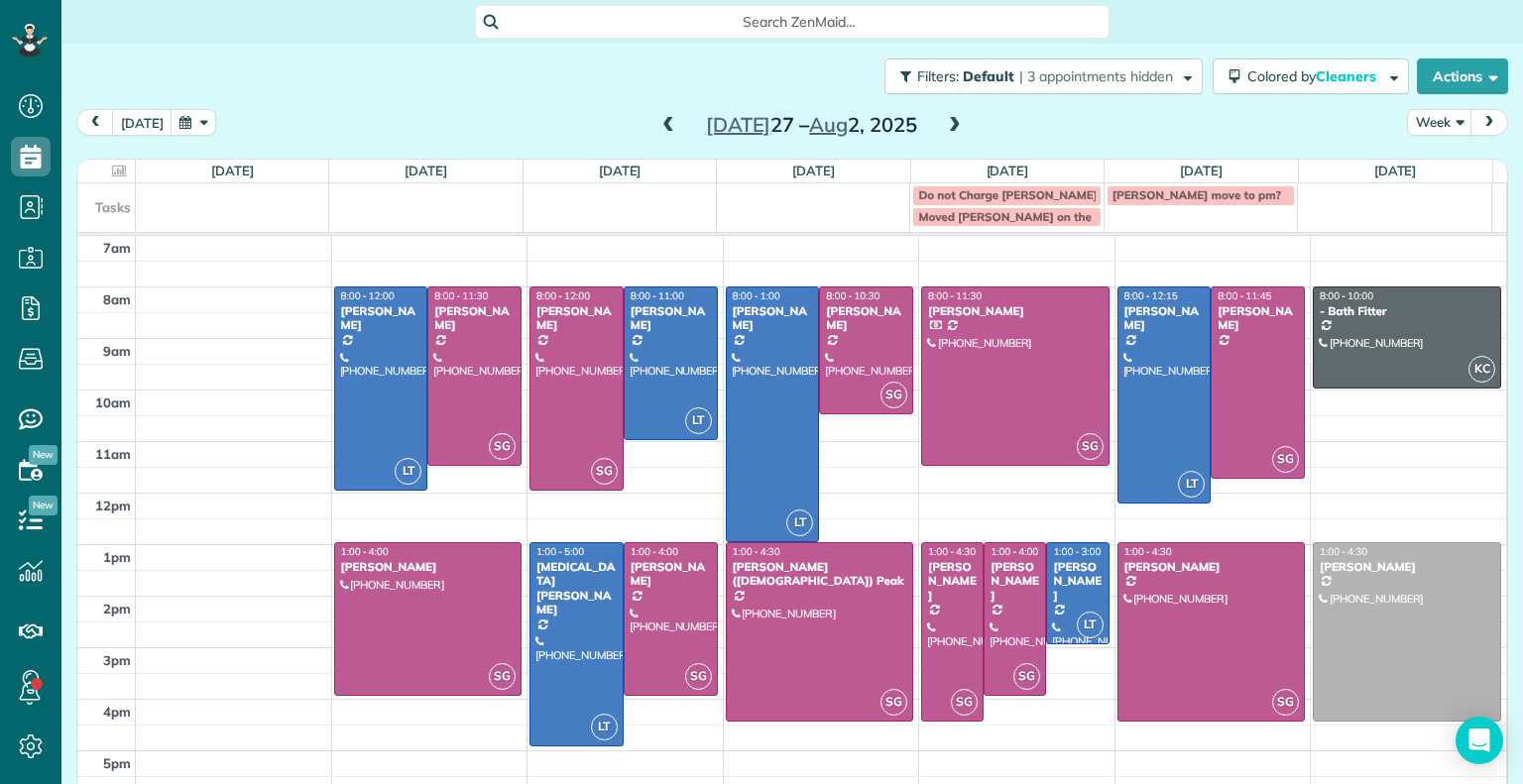 drag, startPoint x: 942, startPoint y: 133, endPoint x: 390, endPoint y: 538, distance: 684.63786 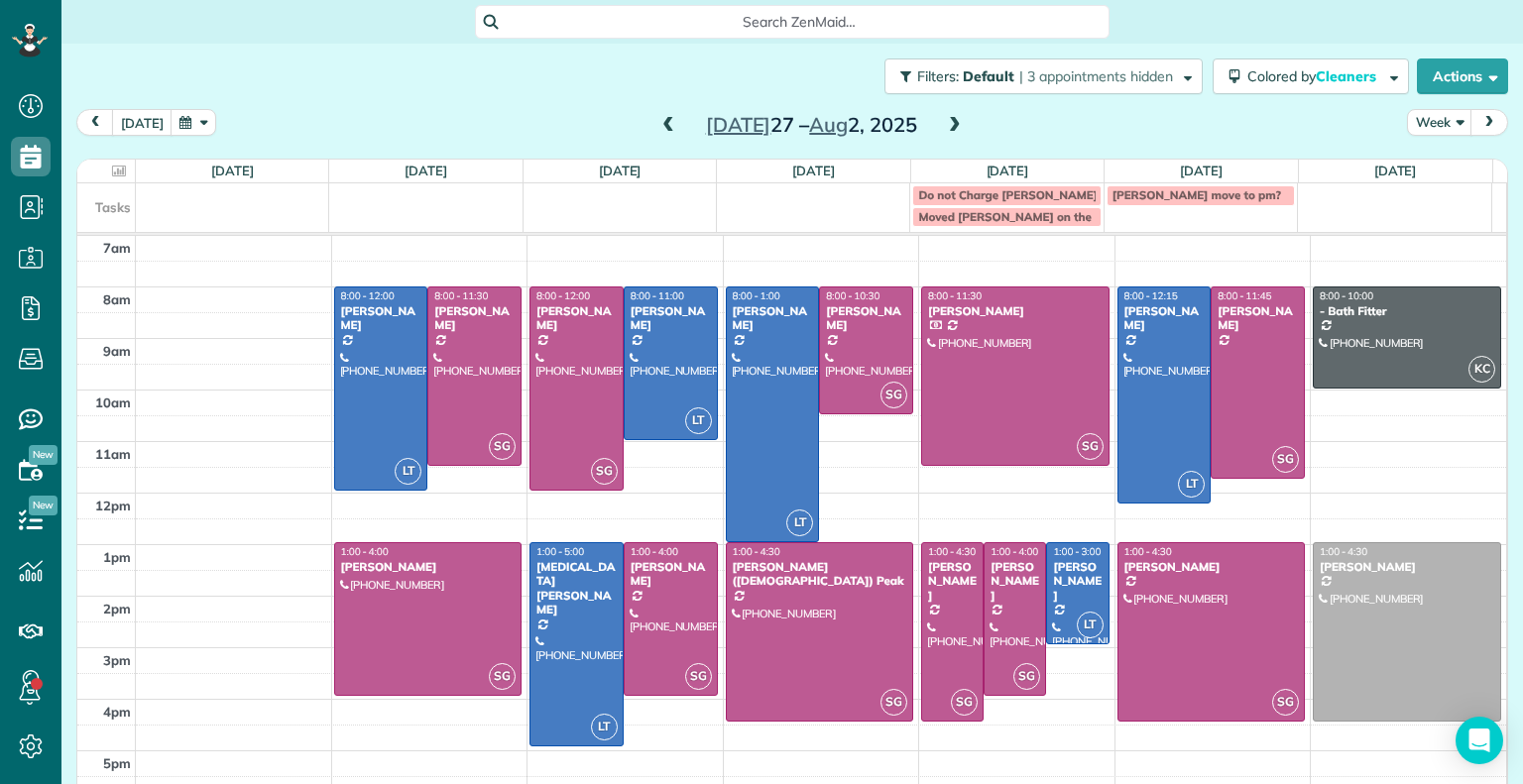 click on "[DATE]   Week [DATE] –  [DATE] [DATE] No Appointments [DATE] $391.00 10.5  Man Hours 3  Appointments 0% Paid All Assigned [DATE] $609.45 14  Man Hours 4  Appointments 0% Paid All Assigned [DATE] $604.00 11  Man Hours 3  Appointments 0% Paid All Assigned [DATE] $458.00 12  Man Hours 4  Appointments 41% Paid All Assigned [DATE] $603.00 11.5  Man Hours 3  Appointments 0% Paid All Assigned [DATE] $0.00 2  Man Hours 2  Appointments 0% Paid 50% Assigned Tasks   Do not Charge [PERSON_NAME] move to pm?   Moved [PERSON_NAME] on the 17th 7am 8am 9am 10am 11am 12pm 1pm 2pm 3pm 4pm 5pm LT 8:00 - 12:00 [PERSON_NAME] [PHONE_NUMBER] [STREET_ADDRESS] SG 8:00 - 11:30 [PERSON_NAME] [PHONE_NUMBER] [STREET_ADDRESS] SG 1:00 - 4:00 [PERSON_NAME] [PHONE_NUMBER] [STREET_ADDRESS] SG 8:00 - 12:00 [PERSON_NAME] [PHONE_NUMBER] [STREET_ADDRESS] LT 8:00 - 11:00 [PERSON_NAME] [PHONE_NUMBER] [STREET_ADDRESS] LT SG" at bounding box center (792, 426) 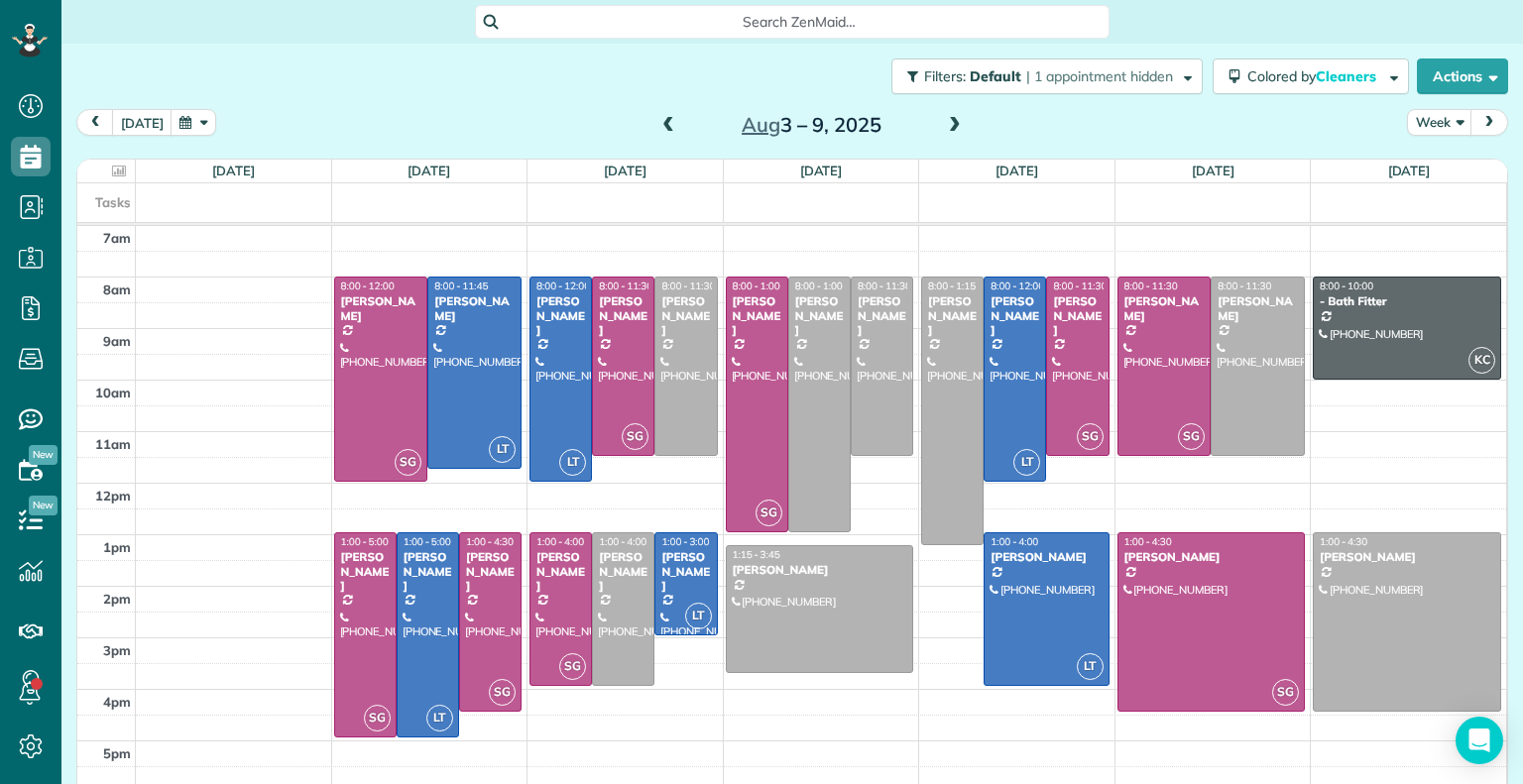 click at bounding box center (668, 126) 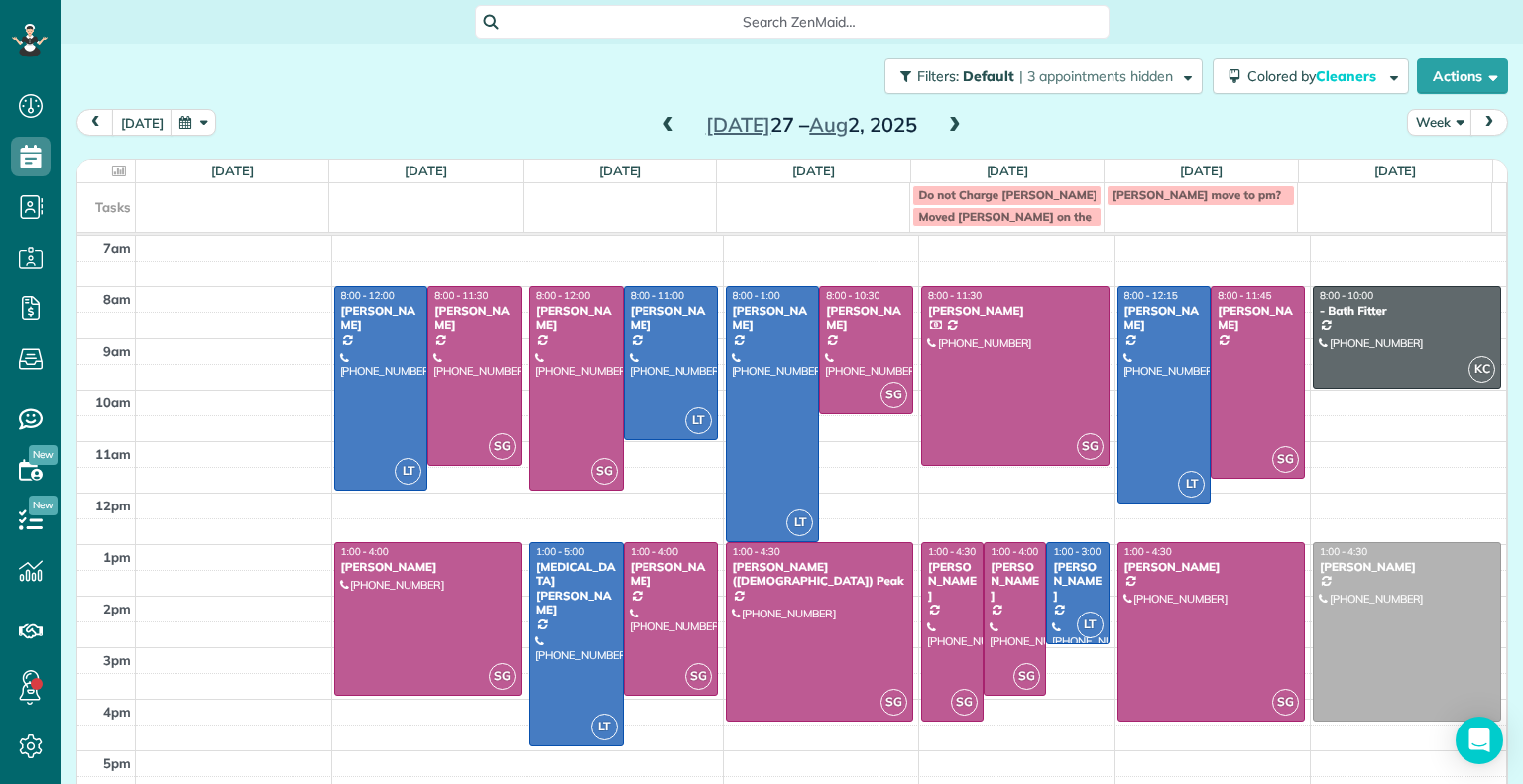 click at bounding box center (668, 126) 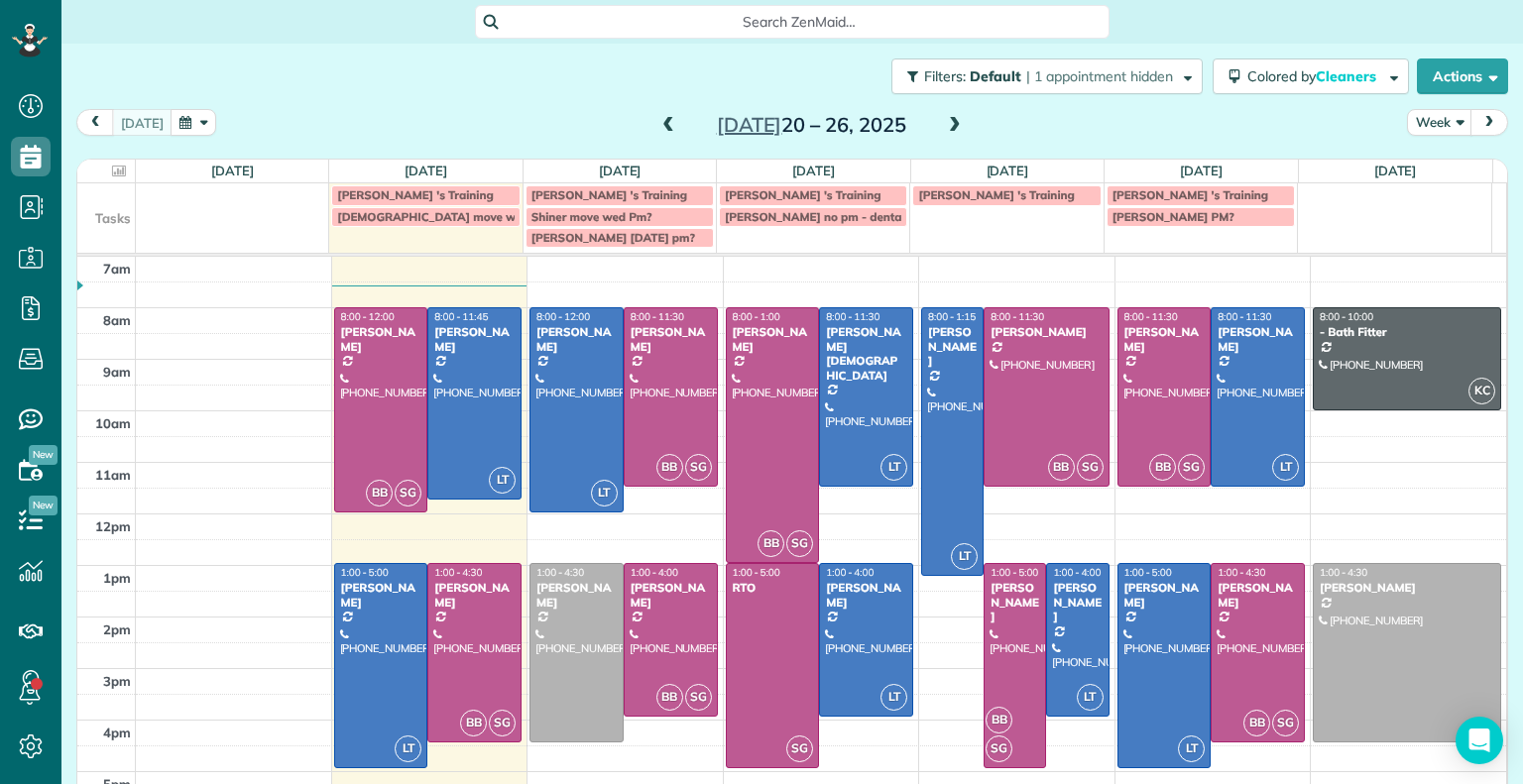 click at bounding box center (955, 126) 